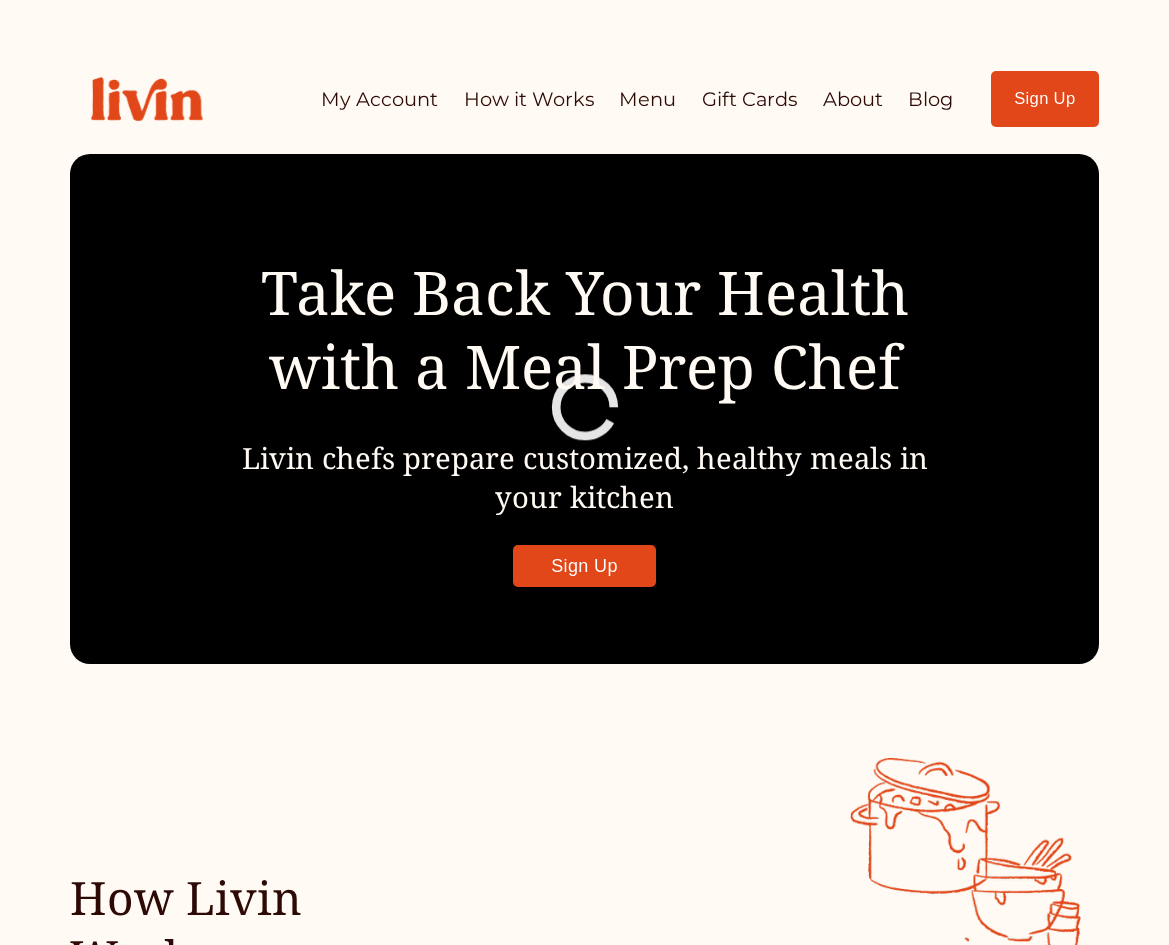scroll, scrollTop: 0, scrollLeft: 0, axis: both 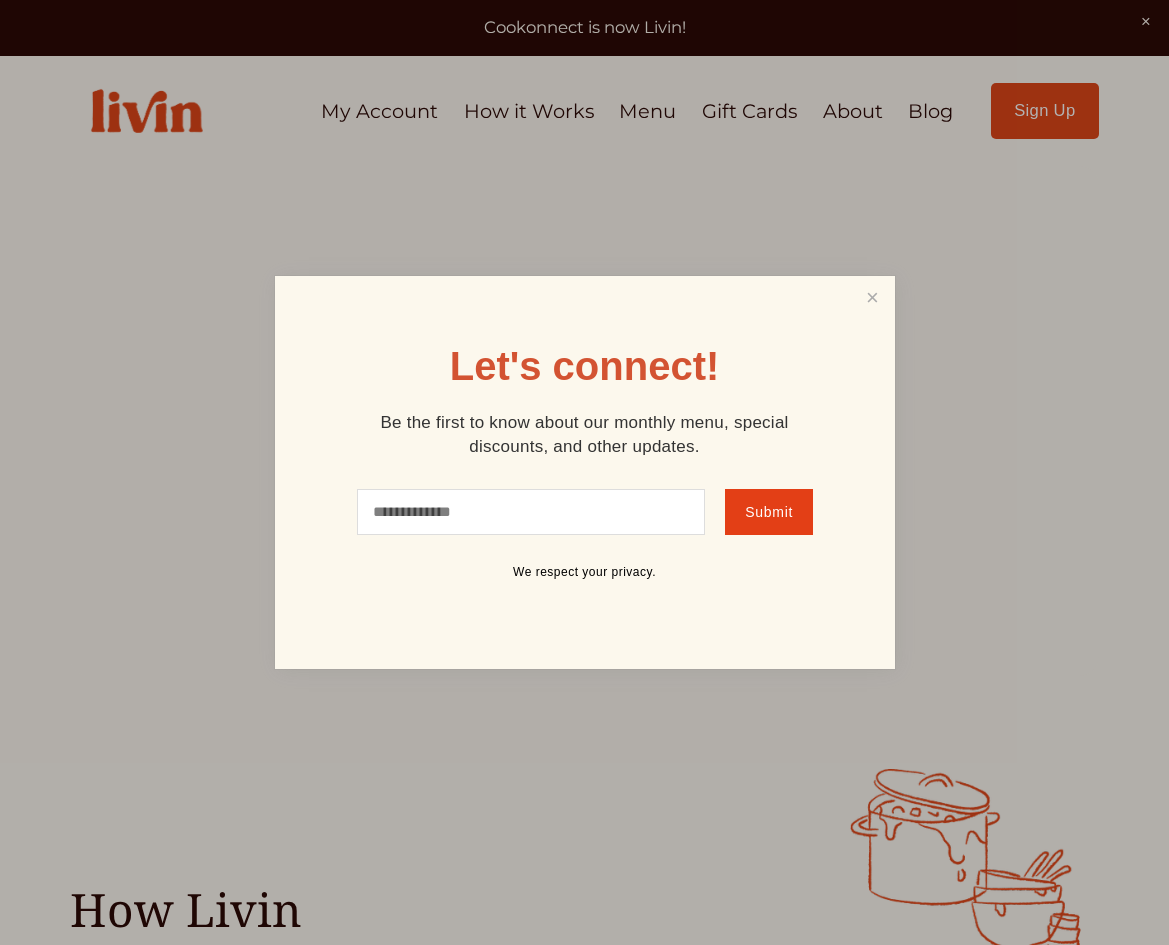 click at bounding box center (584, 472) 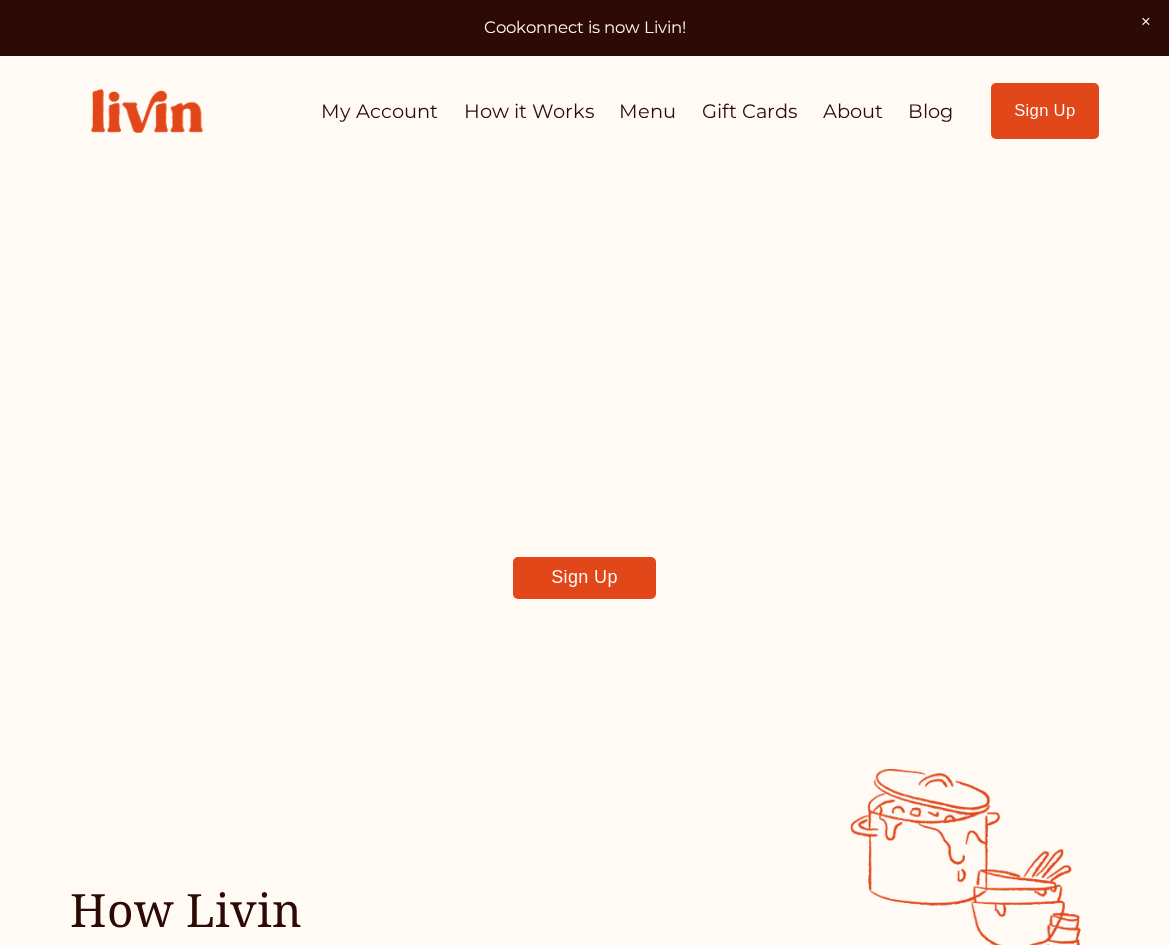 click on "My Account" at bounding box center (379, 111) 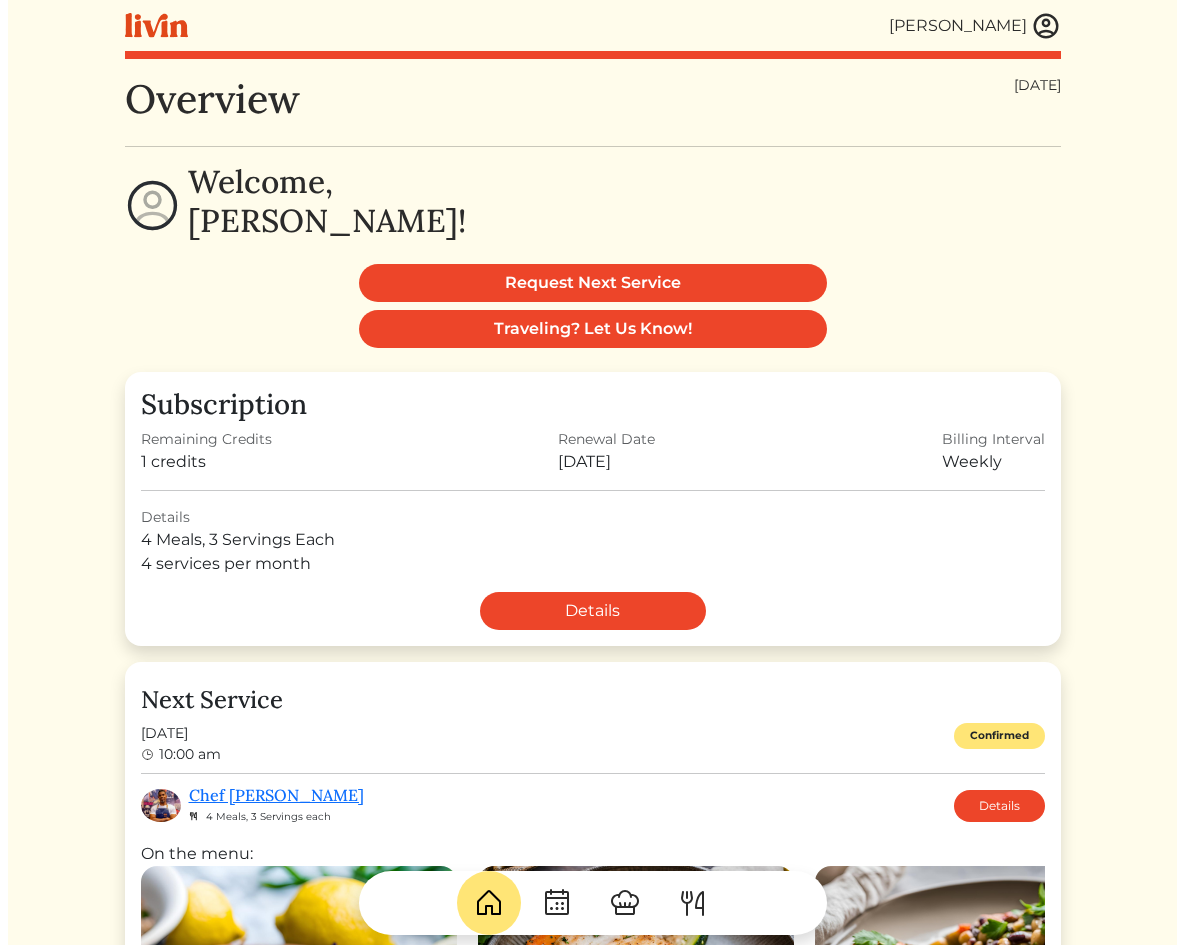 scroll, scrollTop: 0, scrollLeft: 0, axis: both 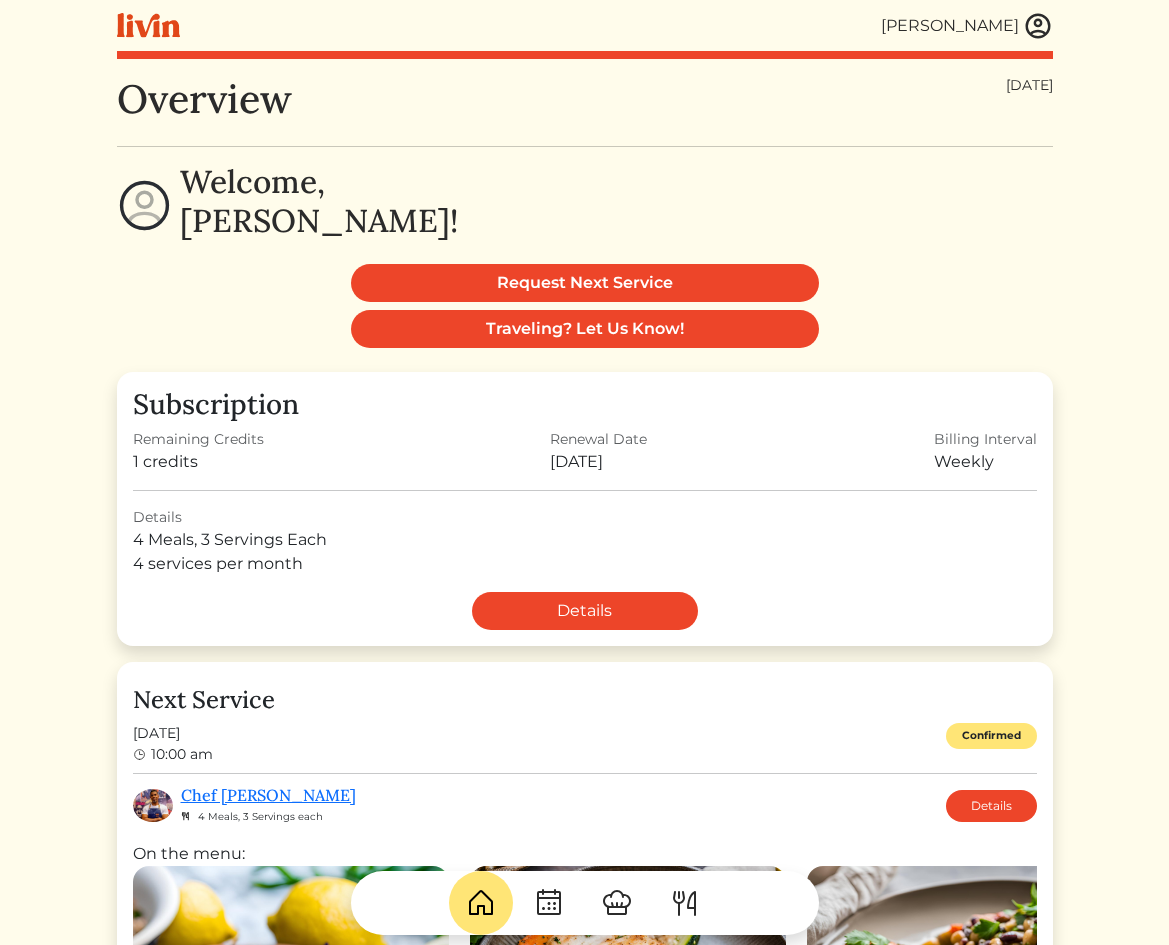 click at bounding box center [1038, 26] 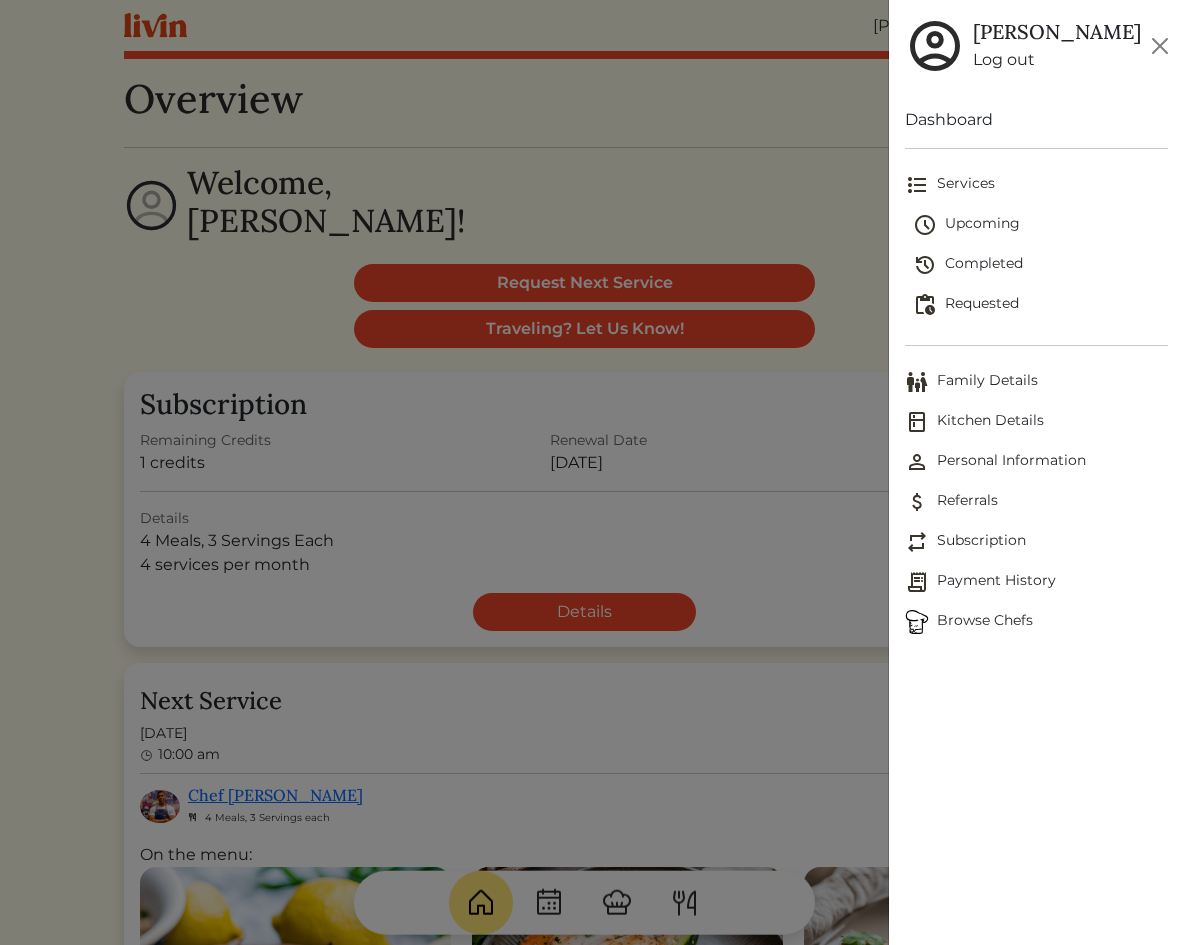 click on "Subscription" at bounding box center [1036, 542] 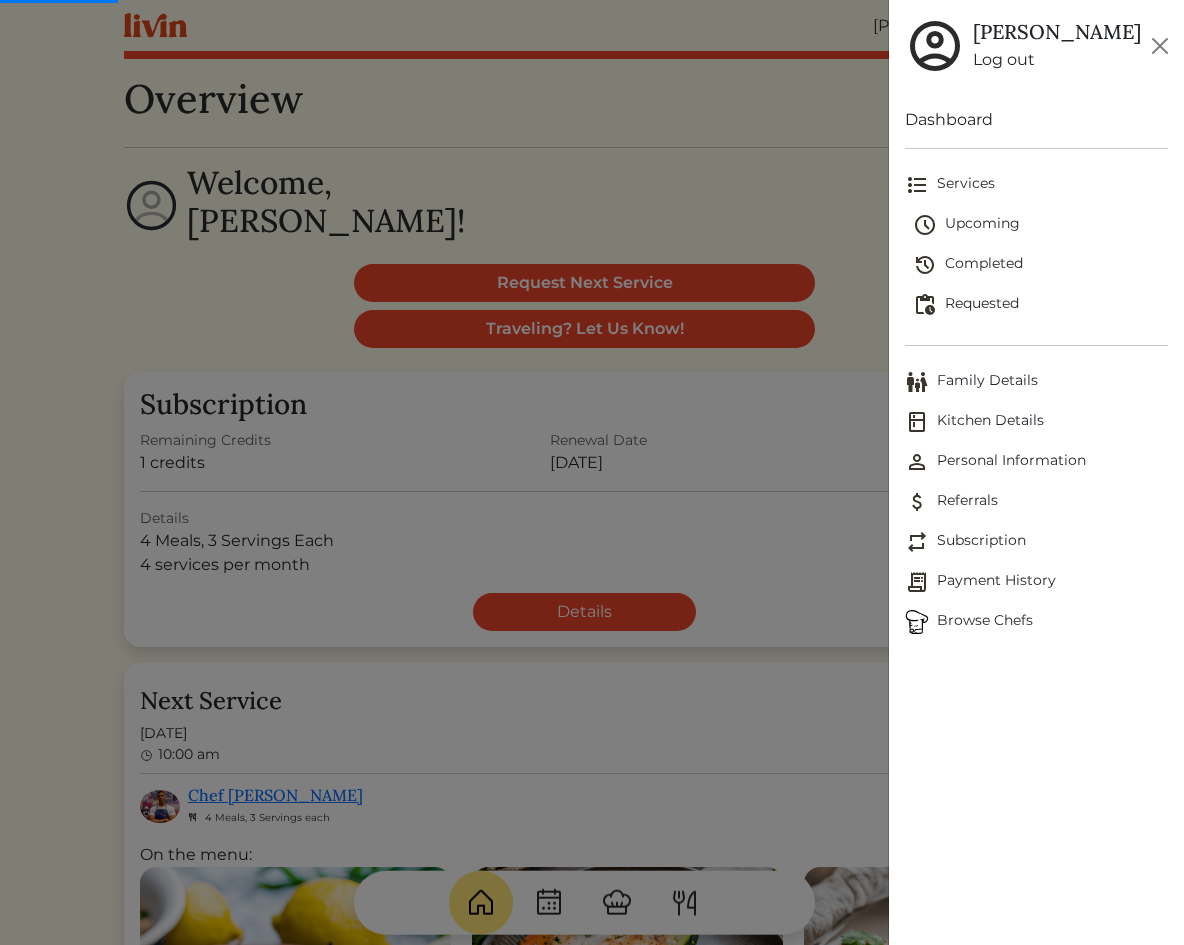 click on "Subscription" at bounding box center (1036, 542) 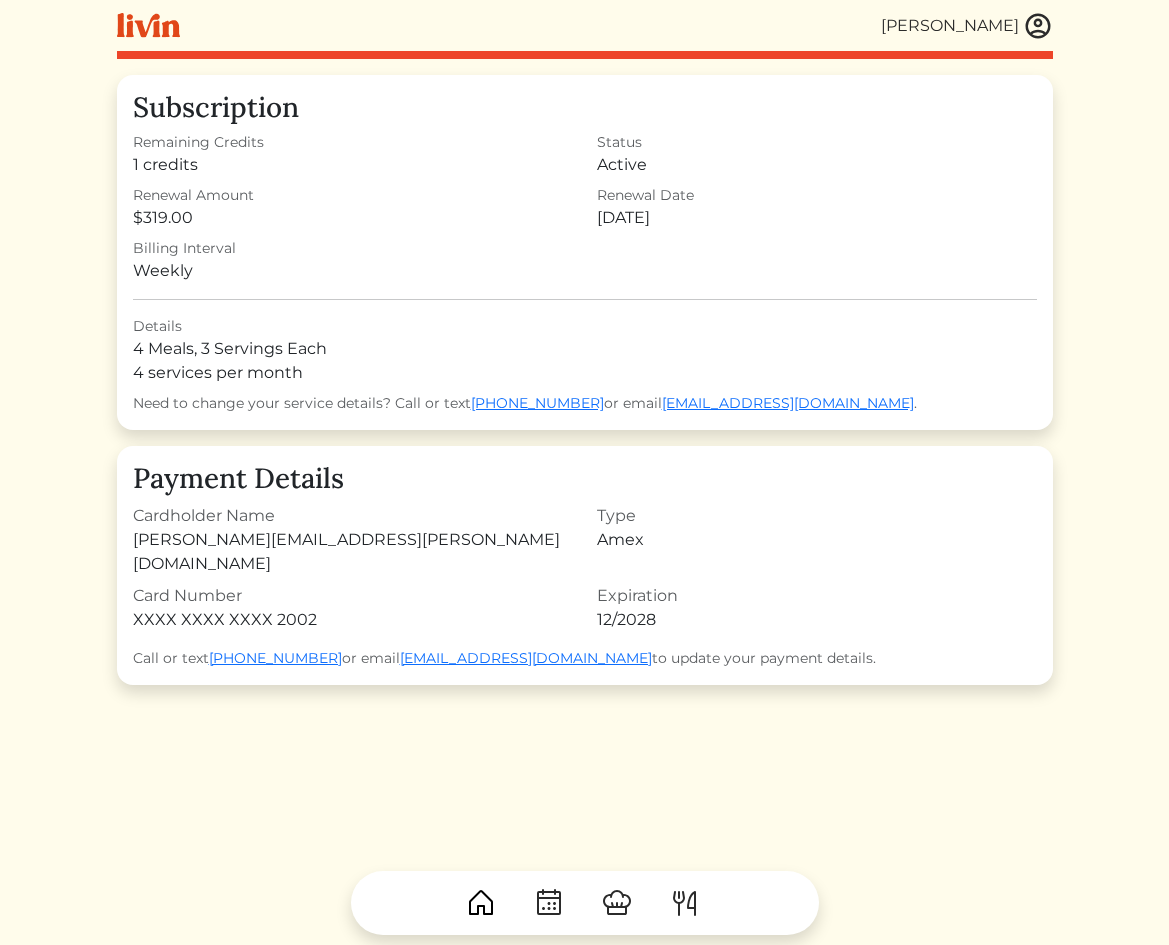 click at bounding box center [481, 903] 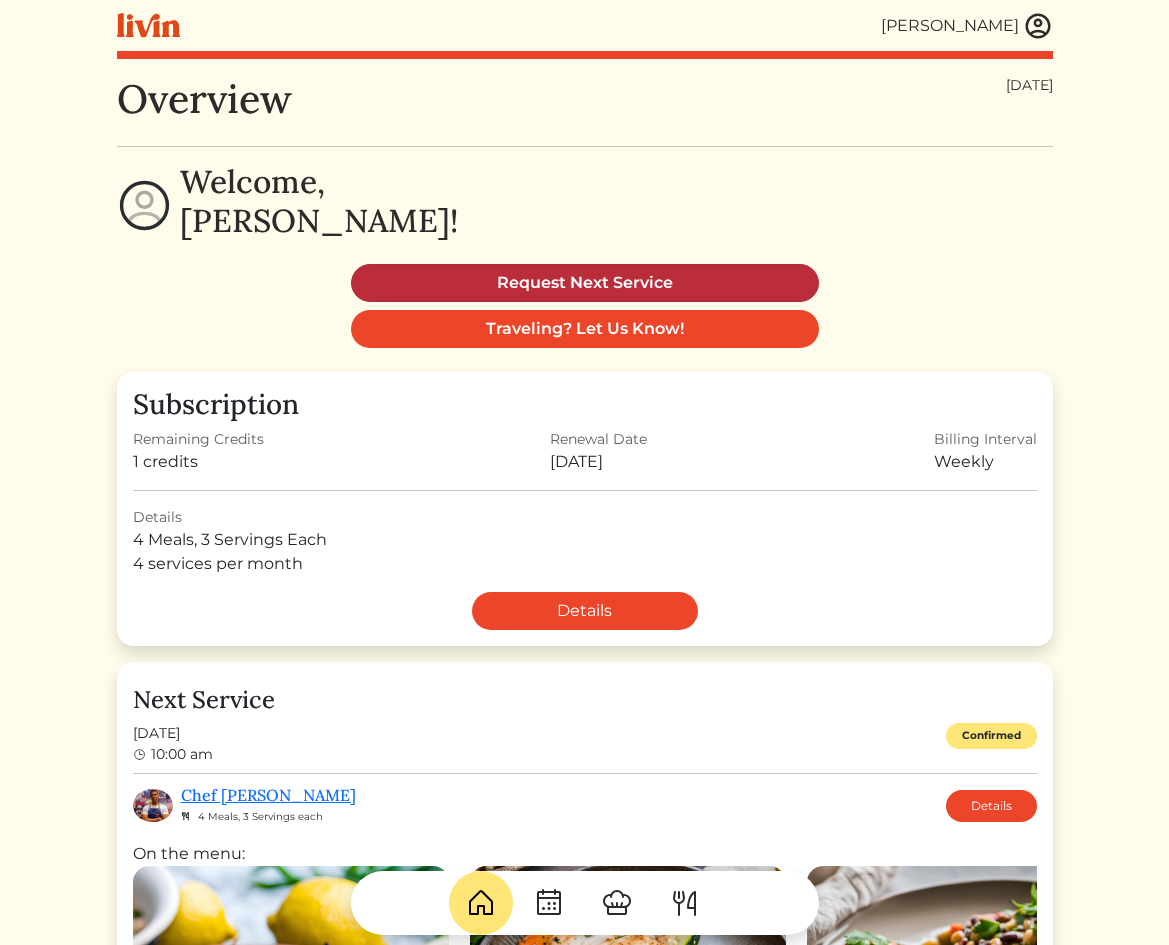 click on "Request Next Service" at bounding box center (585, 283) 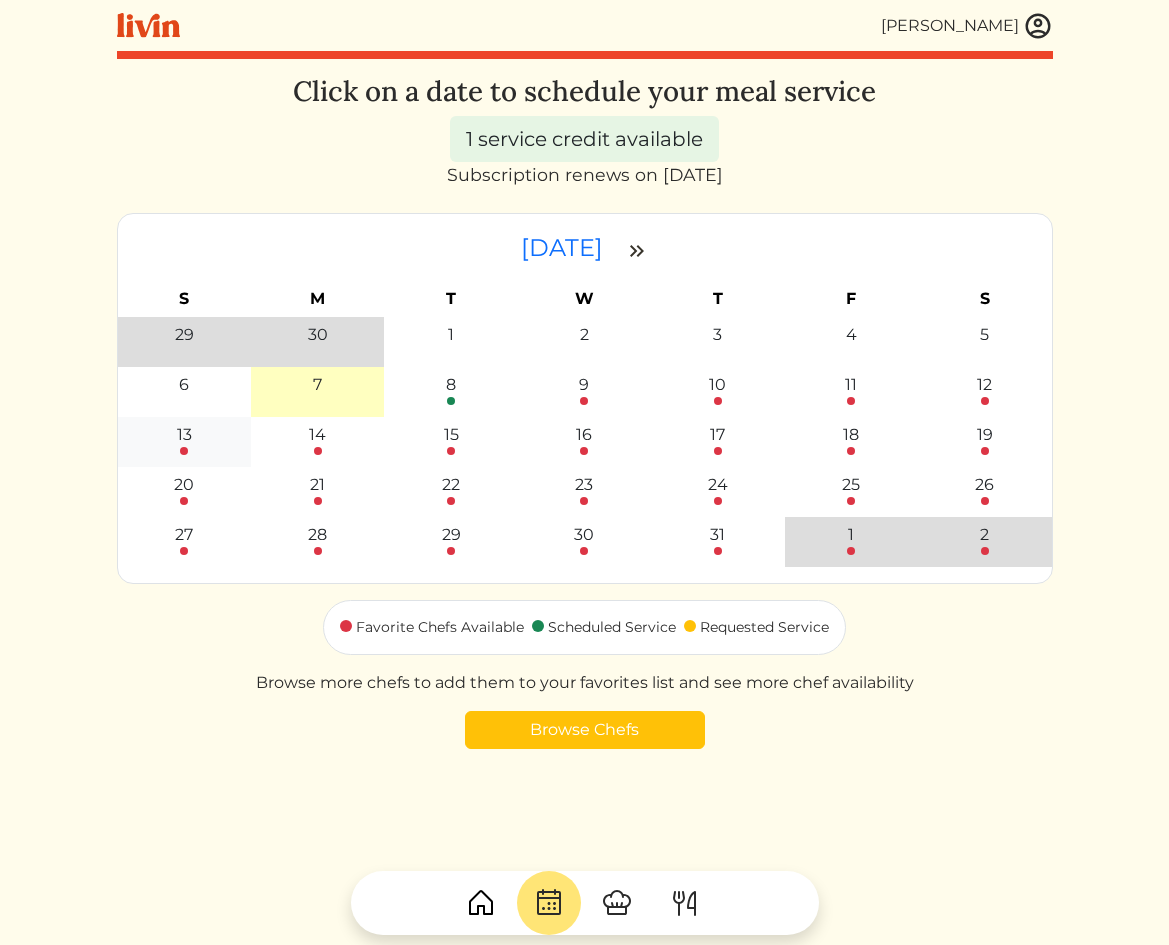 click on "13" at bounding box center [184, 435] 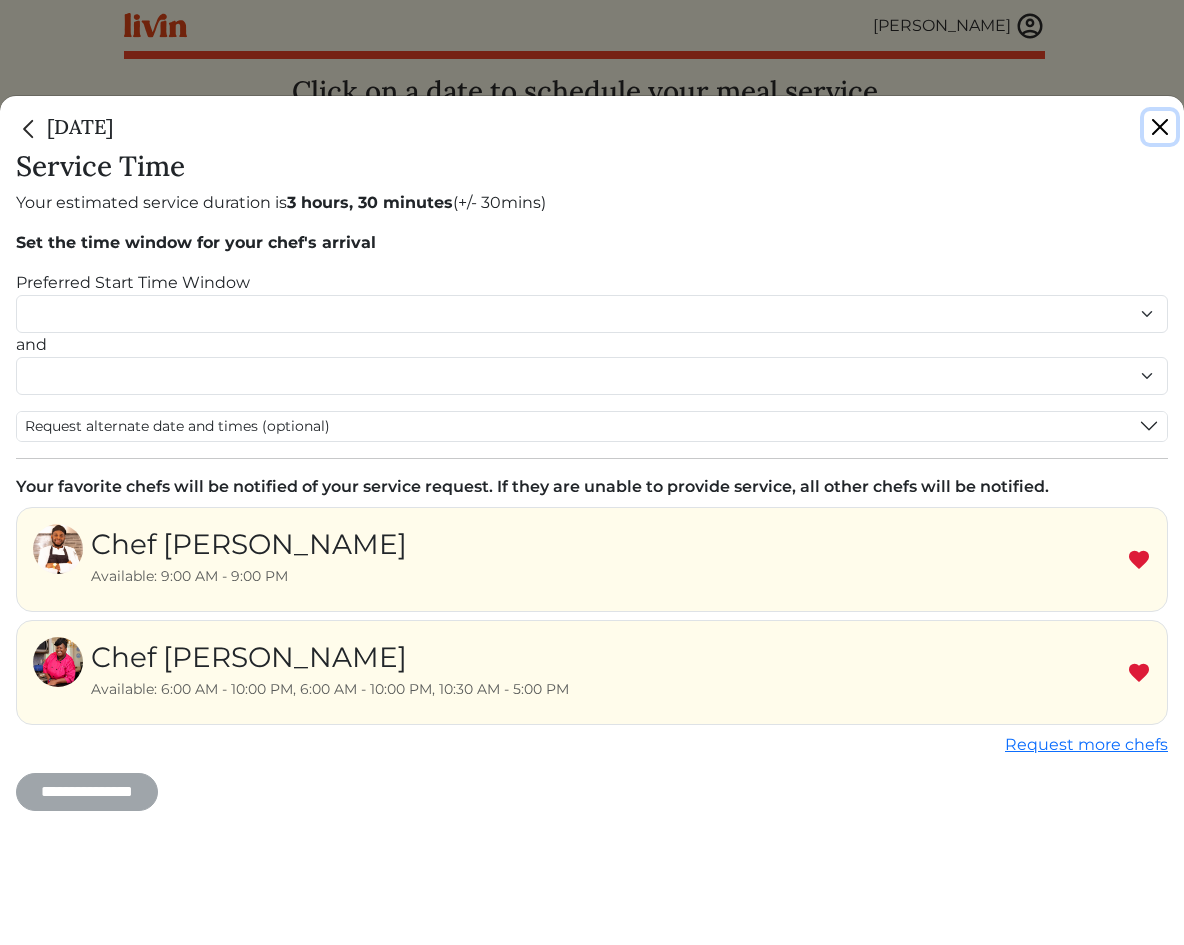click at bounding box center (1160, 127) 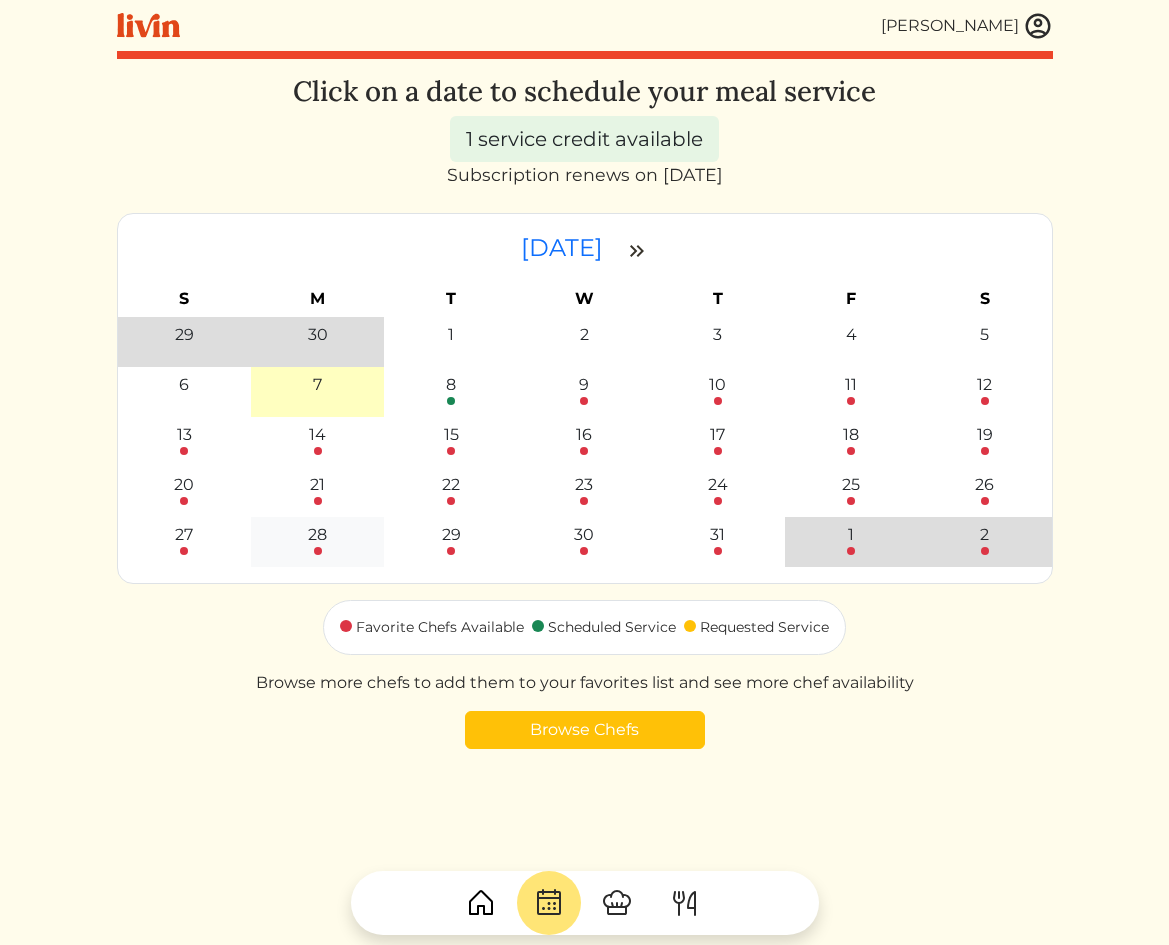 drag, startPoint x: 319, startPoint y: 442, endPoint x: 258, endPoint y: 542, distance: 117.13667 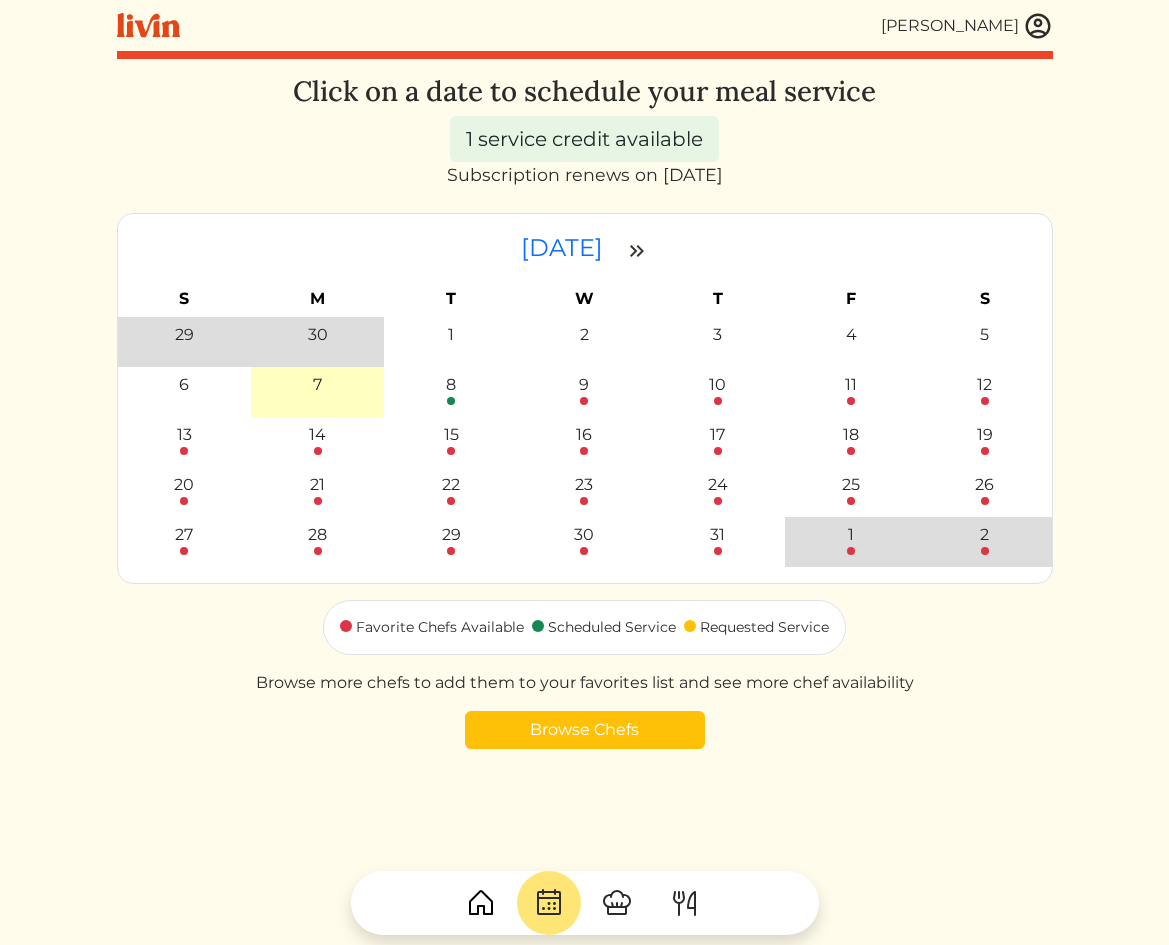 drag, startPoint x: 258, startPoint y: 542, endPoint x: 74, endPoint y: 644, distance: 210.3806 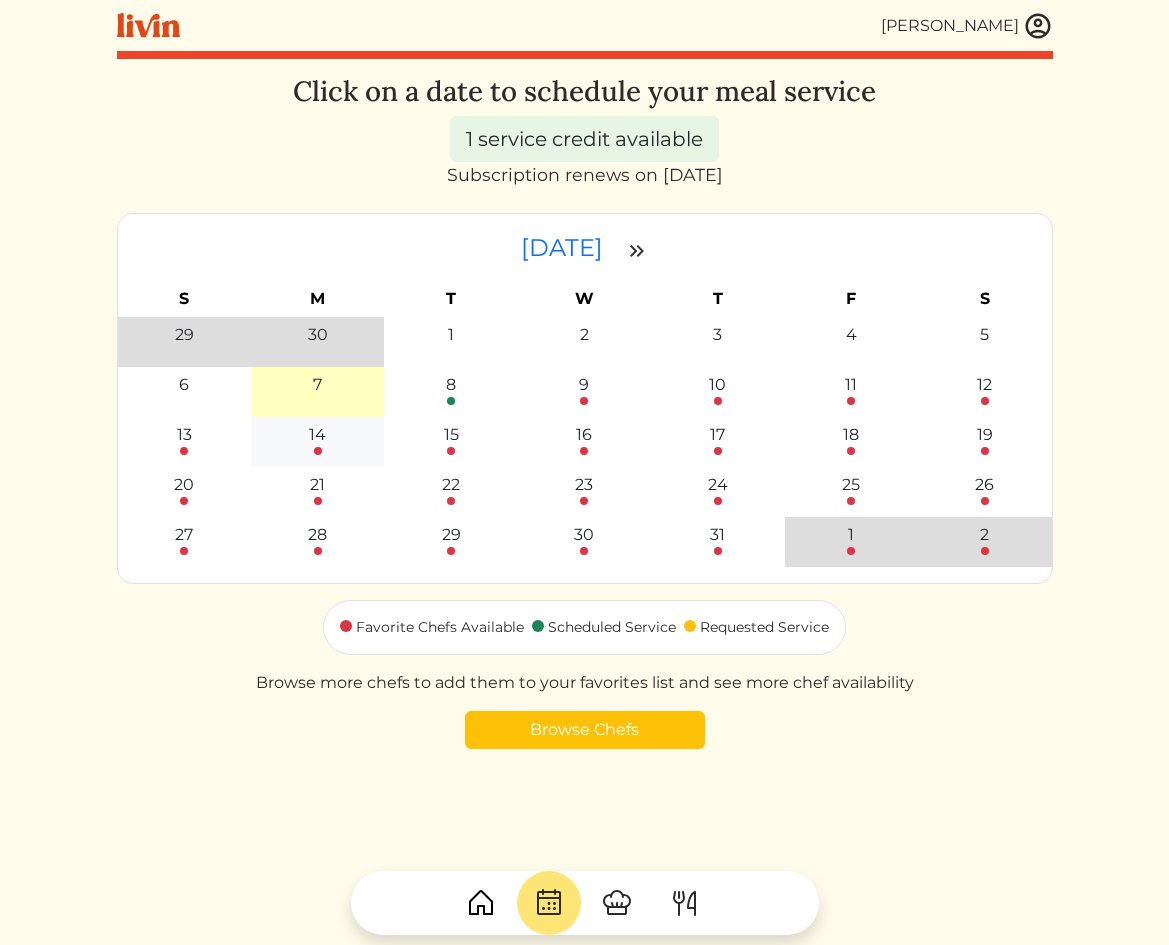 click on "14" at bounding box center (317, 439) 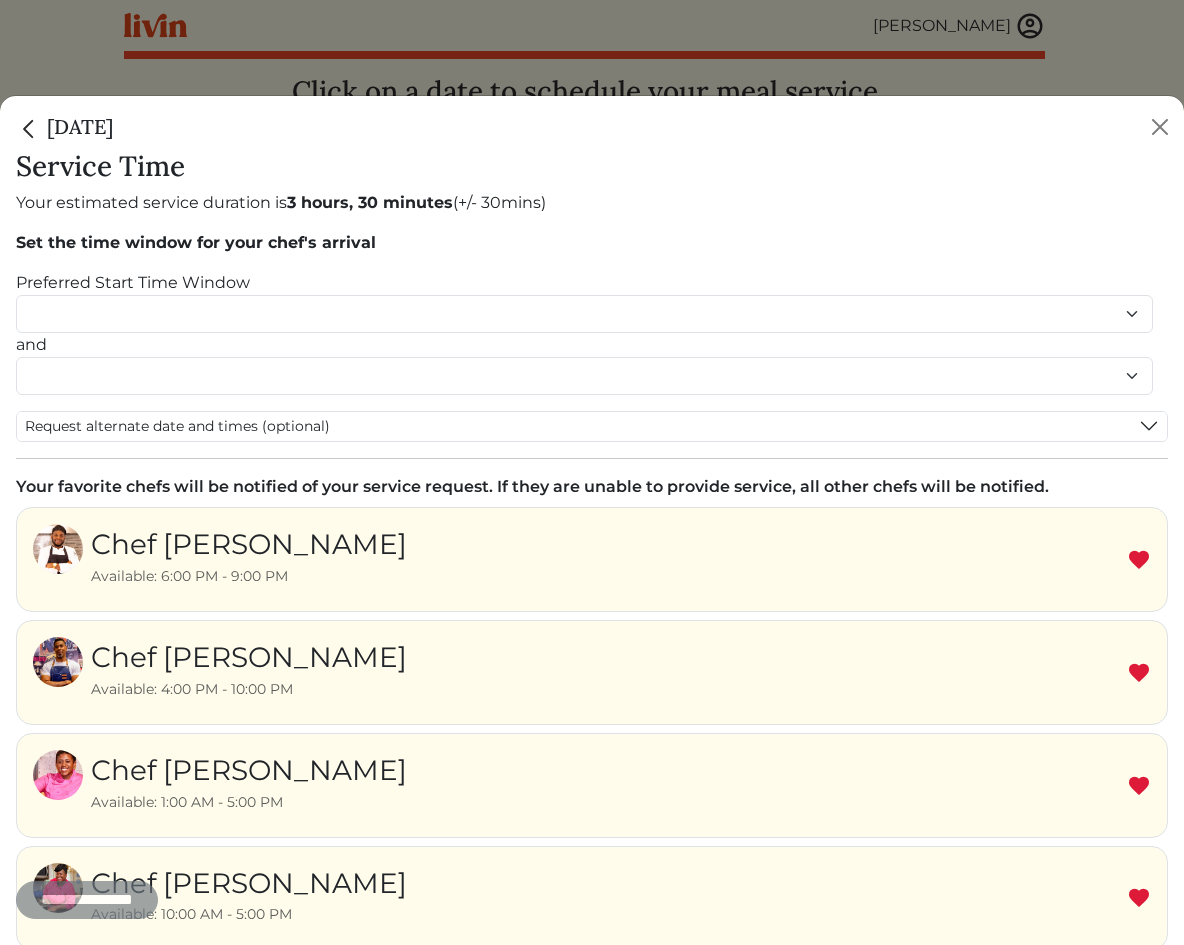 scroll, scrollTop: 123, scrollLeft: 0, axis: vertical 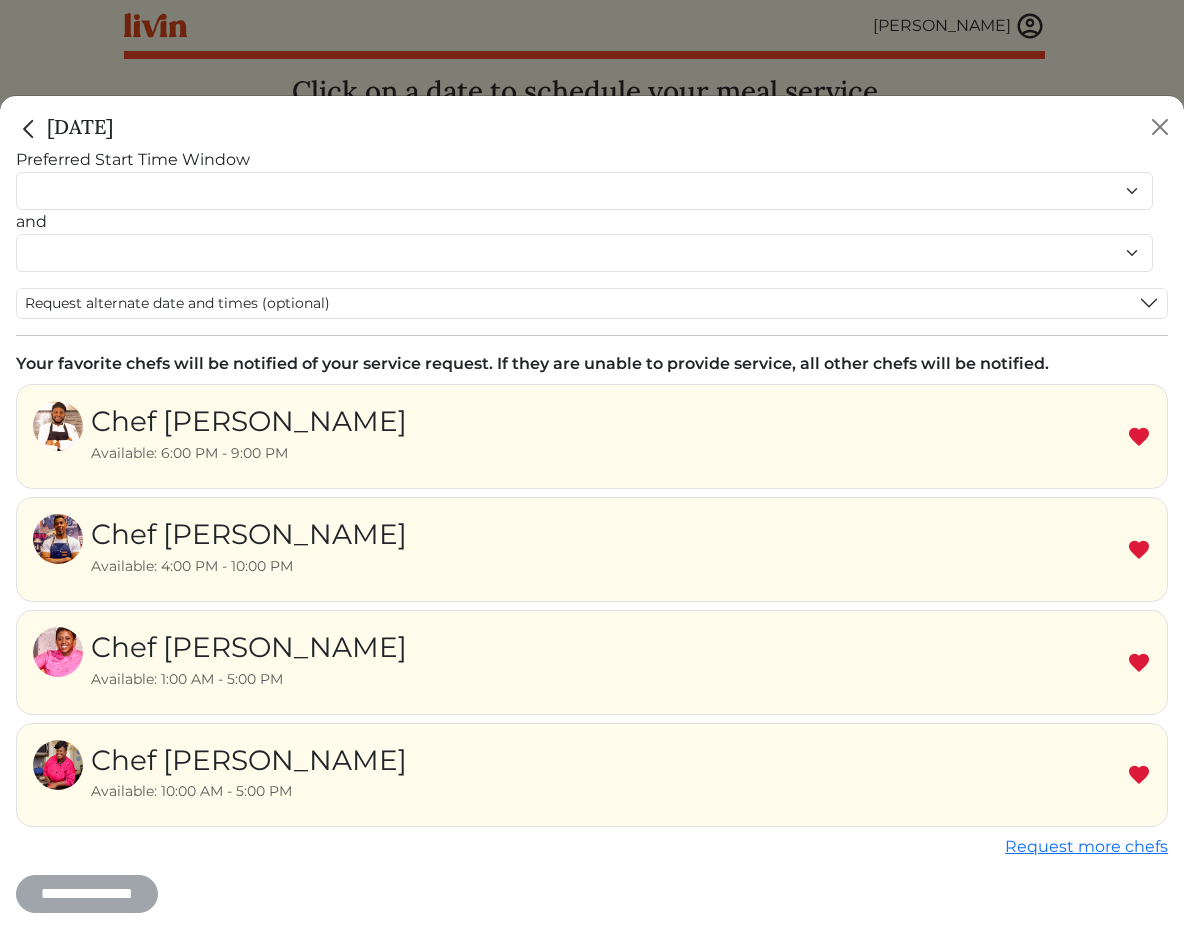 click at bounding box center [1139, 550] 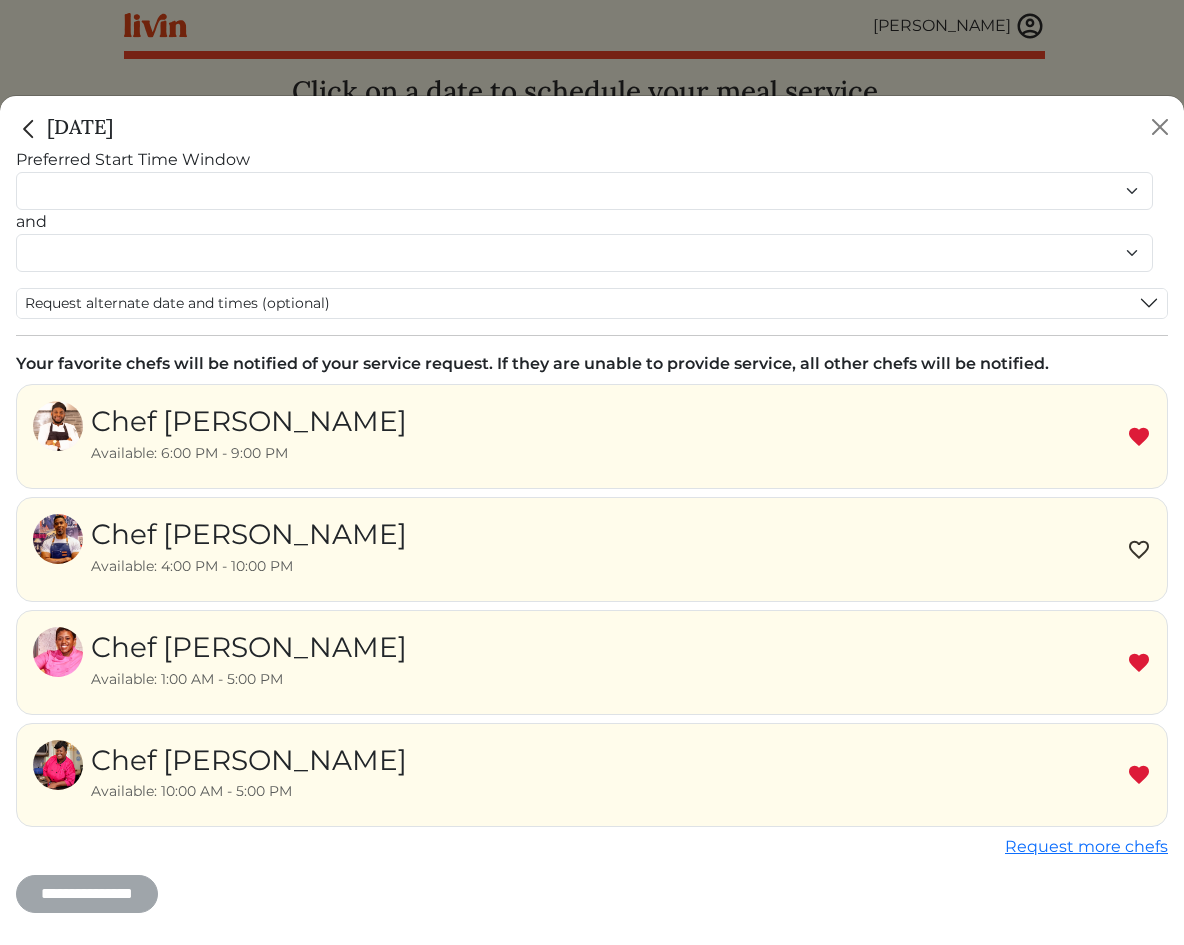 scroll, scrollTop: 0, scrollLeft: 0, axis: both 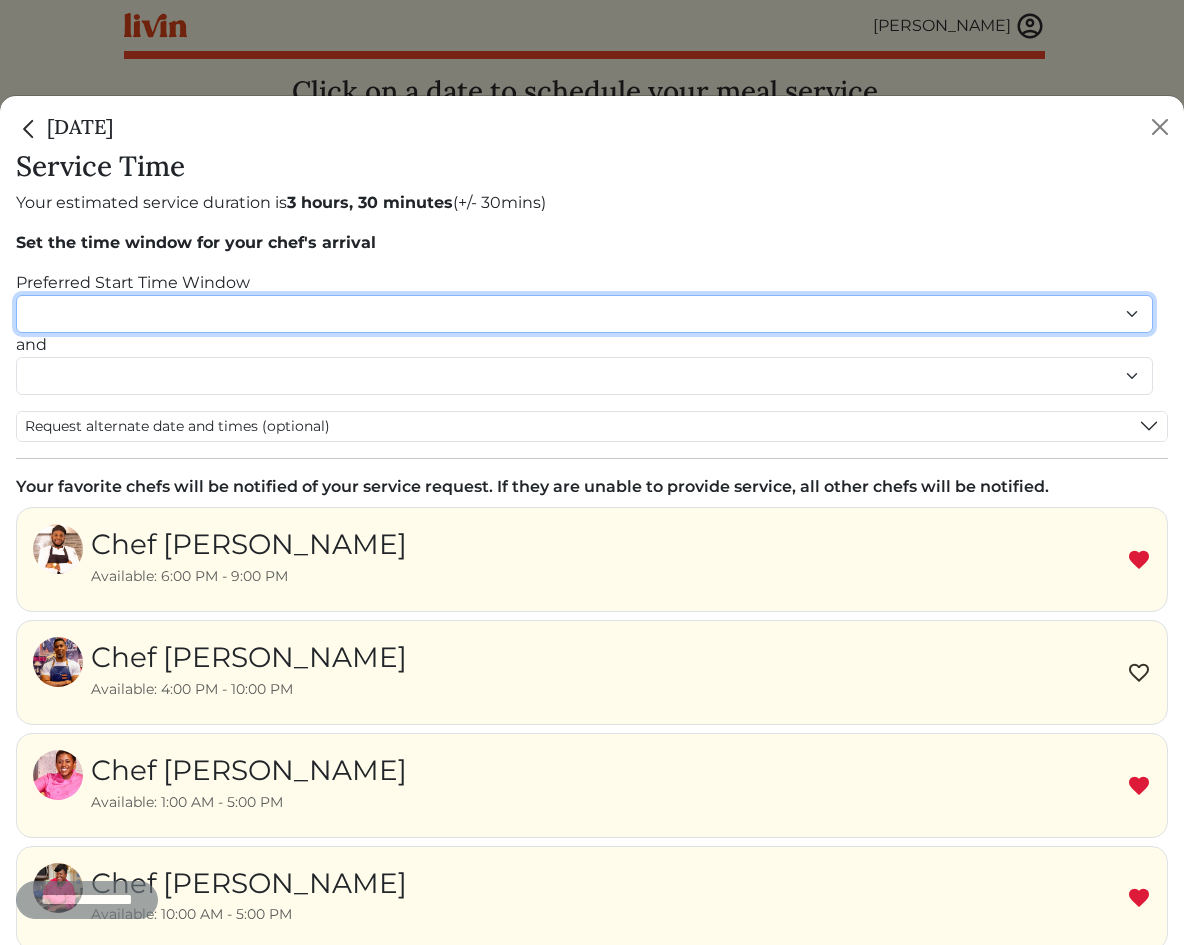 click on "*******
*******
*******
*******
*******
*******
********
********
********
********
********
********
*******
*******
*******
*******
*******
*******
*******
*******
*******
*******
*******
*******
*******
*******
*******
*******
*******
*******
********" at bounding box center [584, 314] 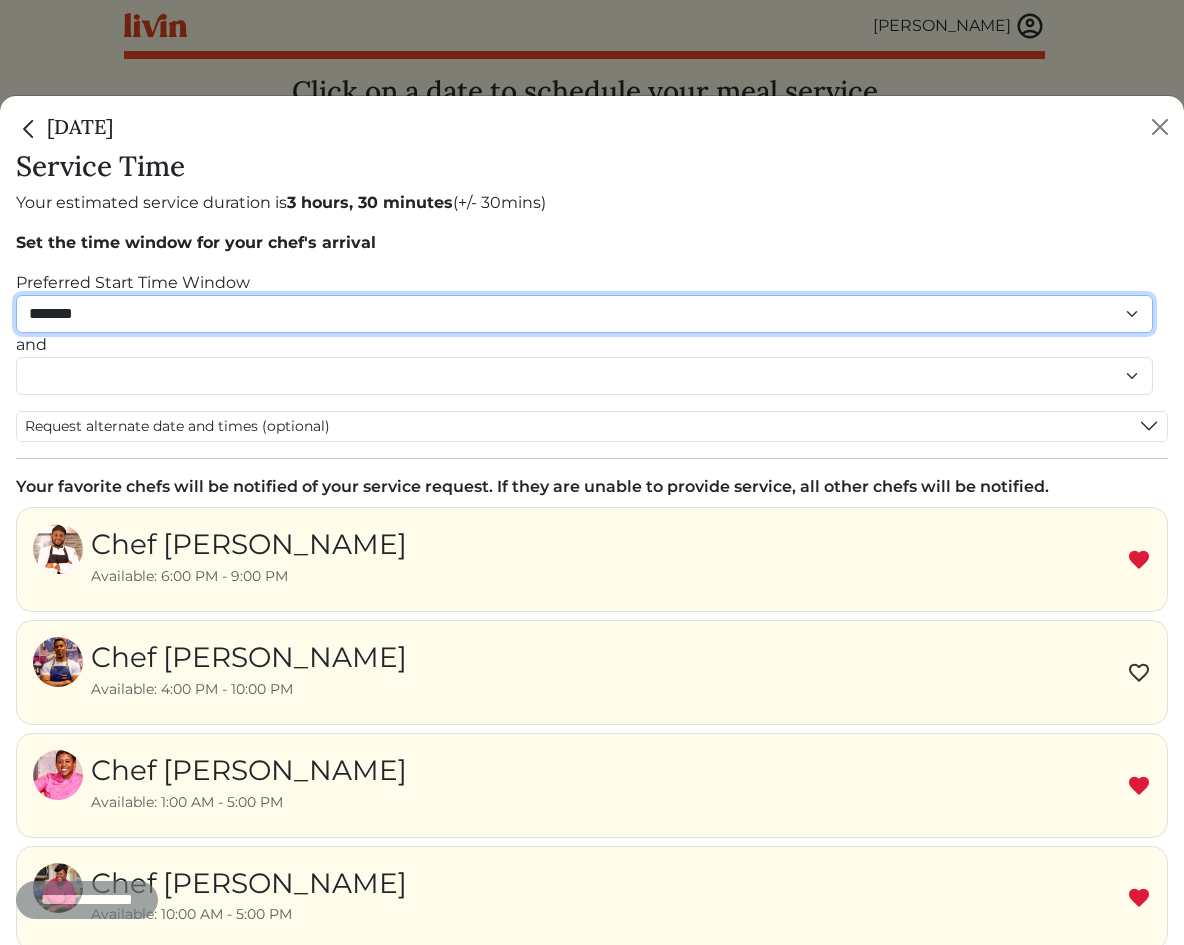 click on "*******
*******
*******
*******
*******
*******
********
********
********
********
********
********
*******
*******
*******
*******
*******
*******
*******
*******
*******
*******
*******
*******
*******
*******
*******
*******
*******
*******
********" at bounding box center (584, 314) 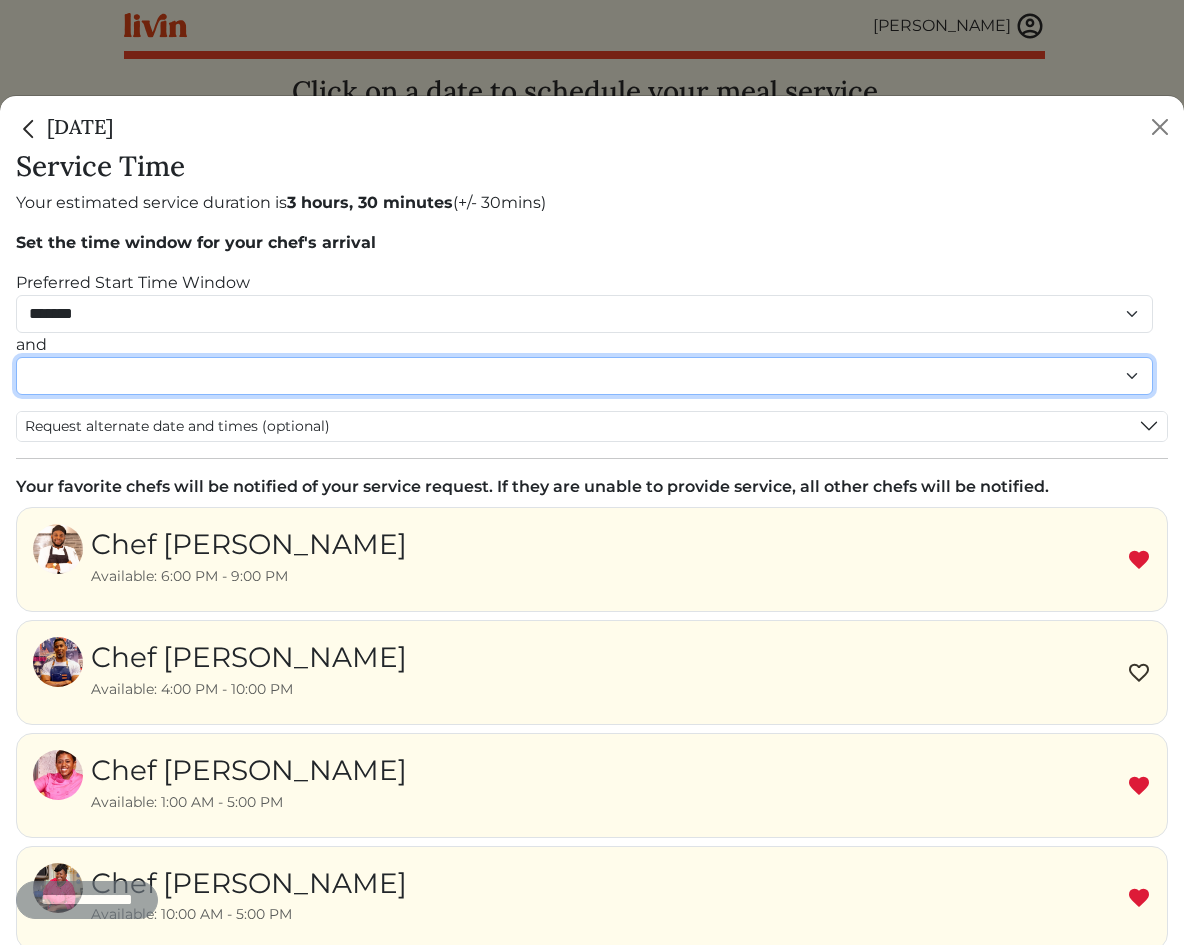 click on "*******
*******
*******
*******
*******
*******
********
********
********
********
********
********
*******
*******
*******
*******
*******
*******
*******
*******
*******
*******
*******
*******
*******
*******
*******
*******
*******
*******
********" at bounding box center [584, 376] 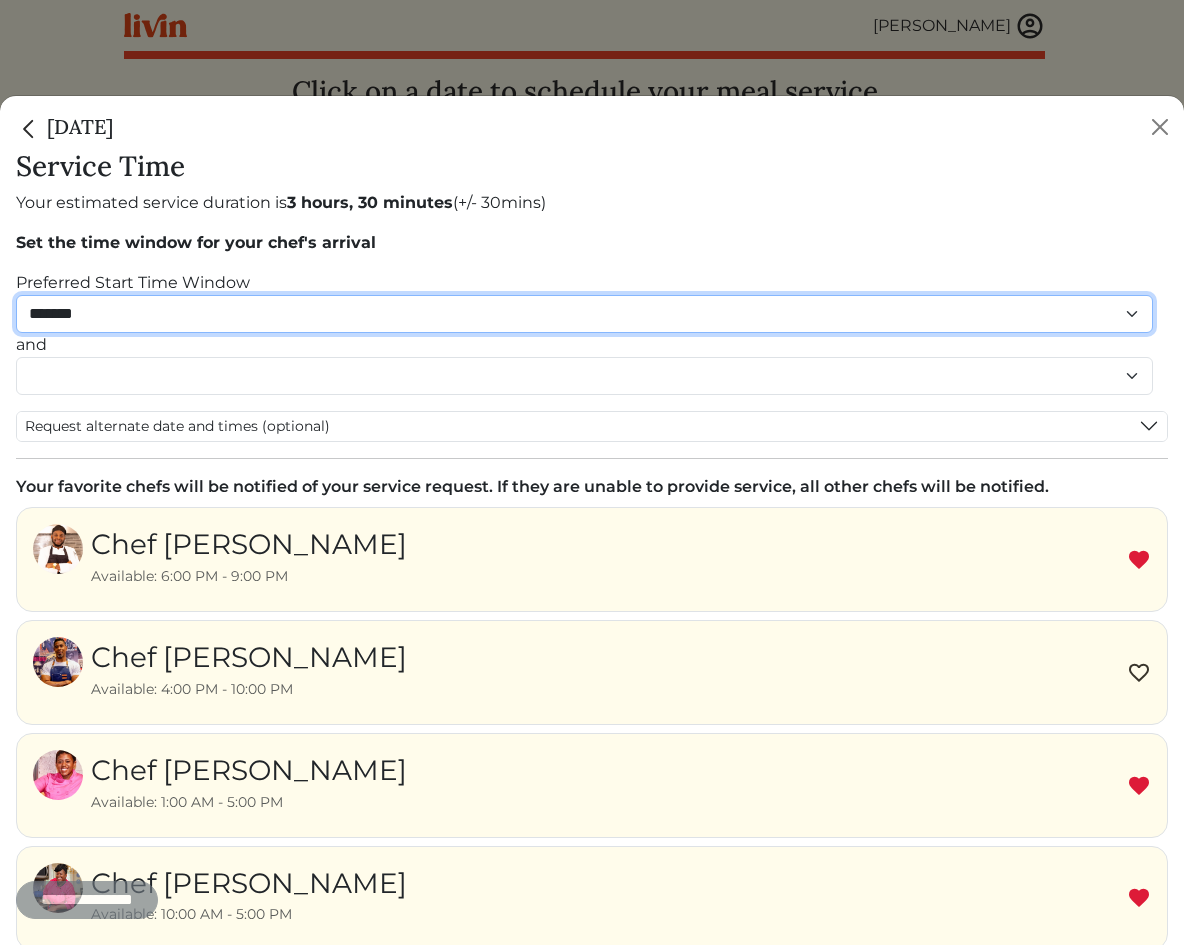 click on "*******
*******
*******
*******
*******
*******
********
********
********
********
********
********
*******
*******
*******
*******
*******
*******
*******
*******
*******
*******
*******
*******
*******
*******
*******
*******
*******
*******
********" at bounding box center (584, 314) 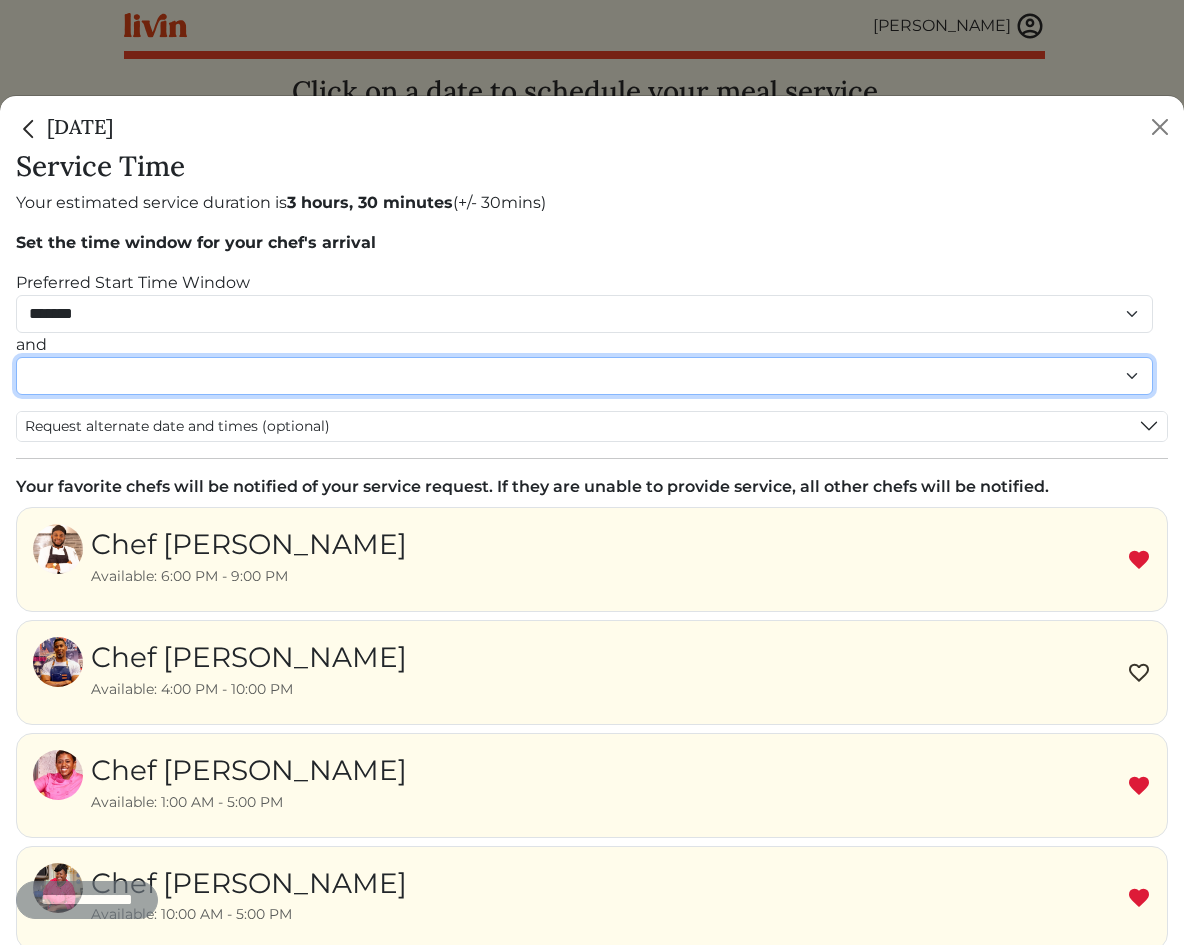 click on "*******
*******
*******
*******
*******
*******
********
********
********
********
********
********
*******
*******
*******
*******
*******
*******
*******
*******
*******
*******
*******
*******
*******
*******
*******
*******
*******
*******
********" at bounding box center (584, 376) 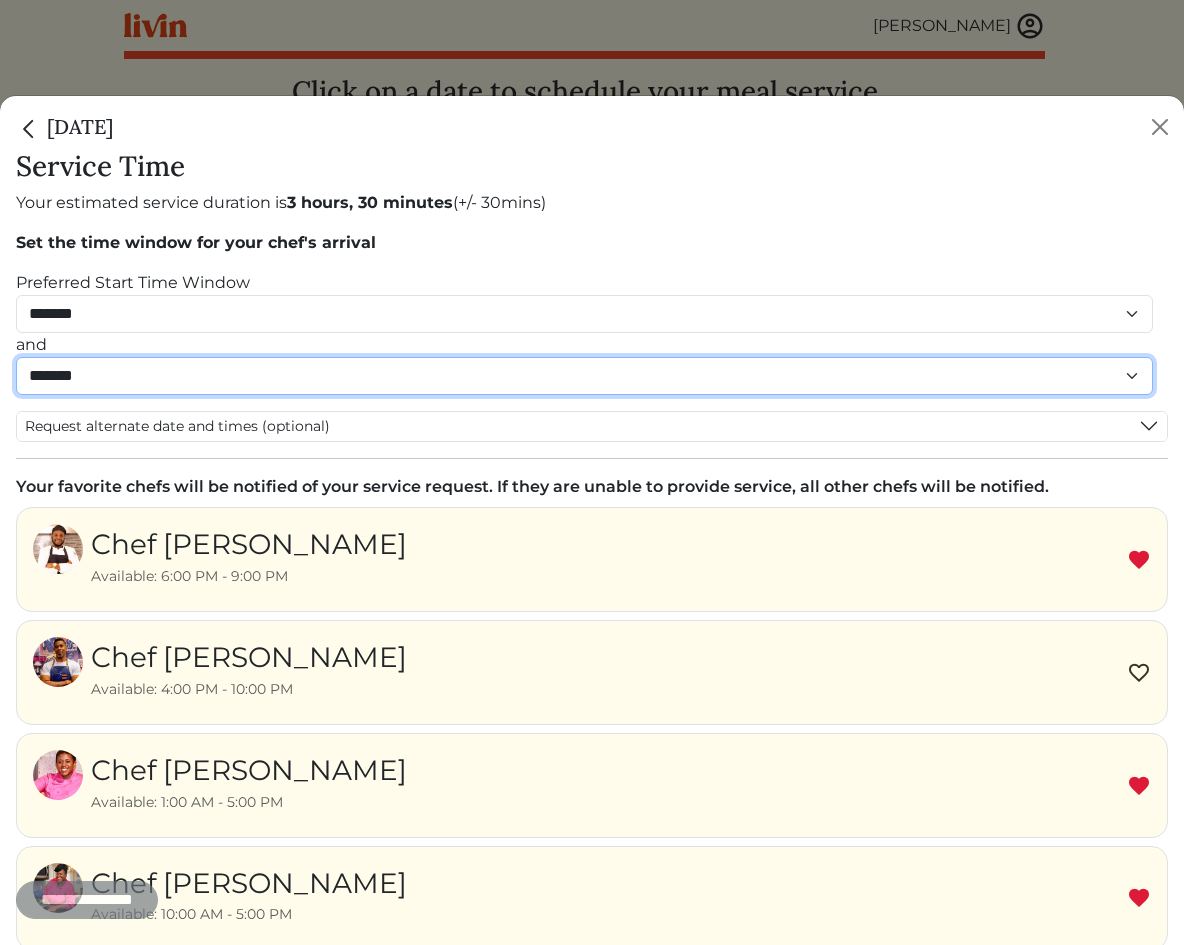 click on "*******
*******
*******
*******
*******
*******
********
********
********
********
********
********
*******
*******
*******
*******
*******
*******
*******
*******
*******
*******
*******
*******
*******
*******
*******
*******
*******
*******
********" at bounding box center (584, 376) 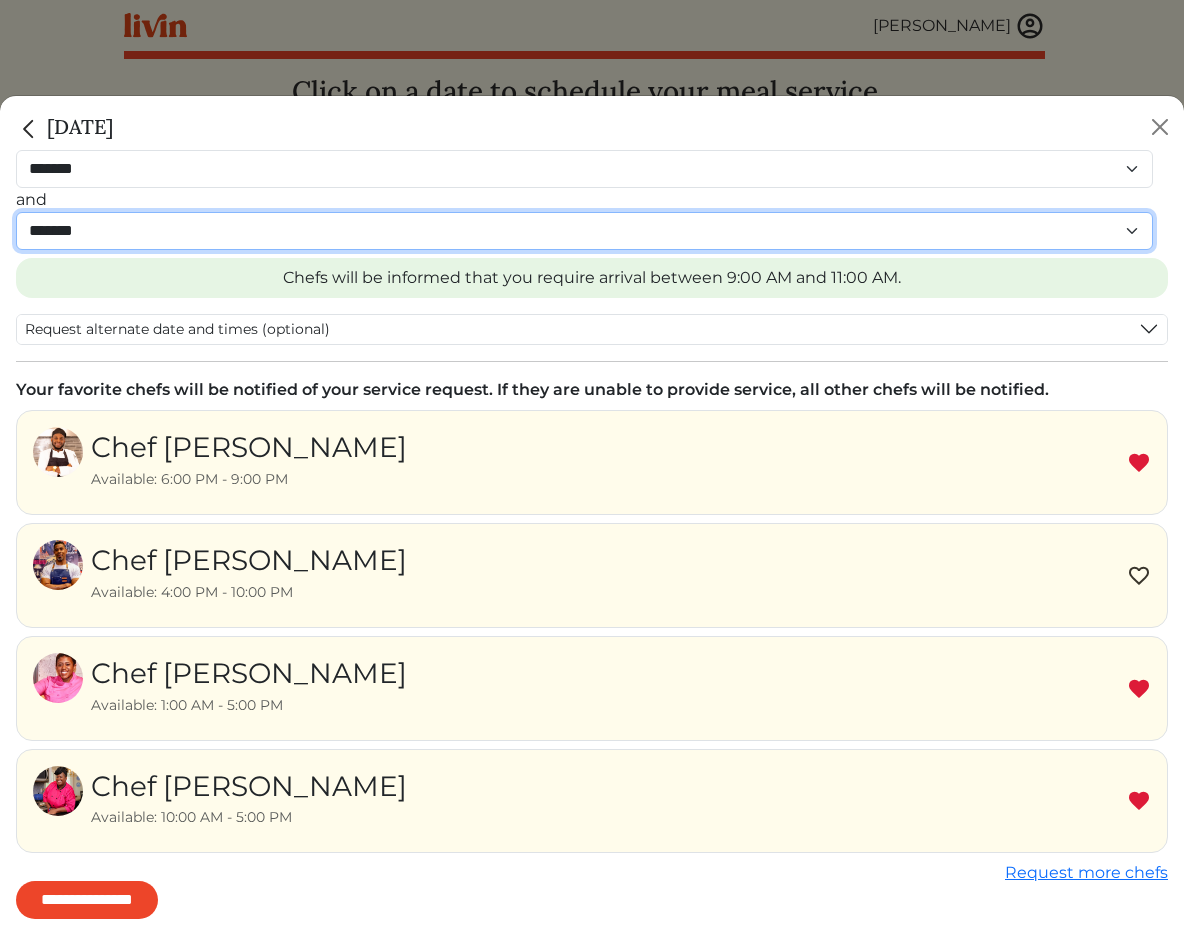 scroll, scrollTop: 192, scrollLeft: 0, axis: vertical 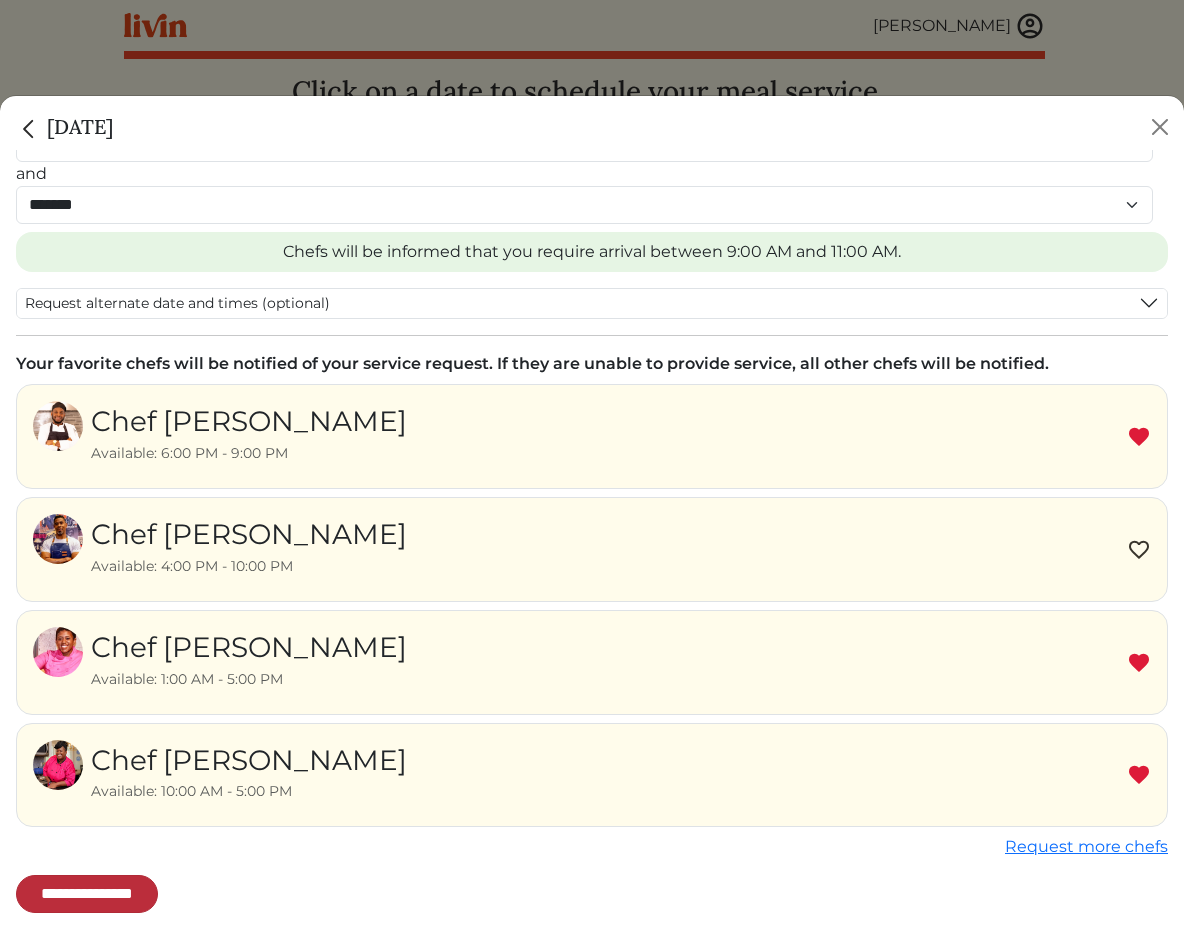 click on "**********" at bounding box center (87, 894) 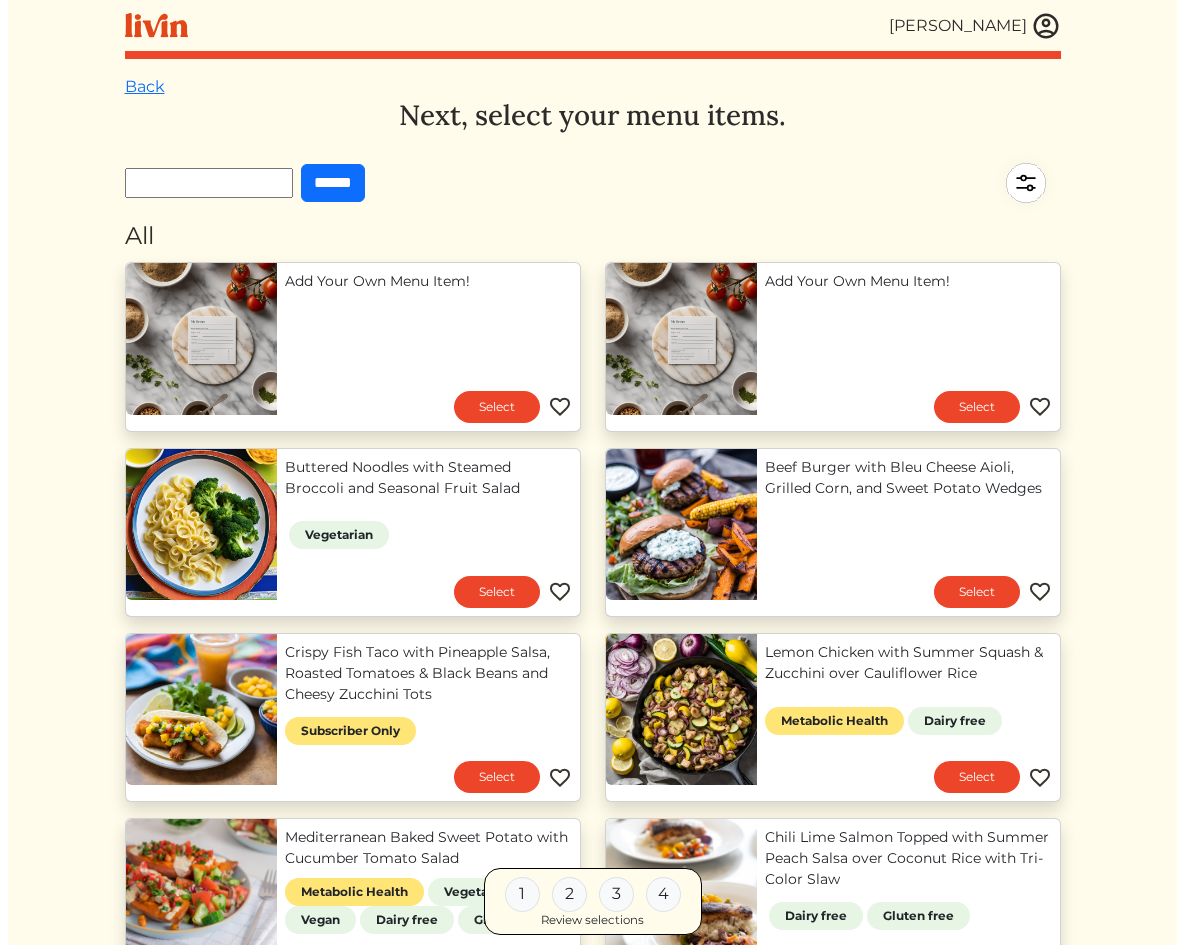 scroll, scrollTop: 0, scrollLeft: 0, axis: both 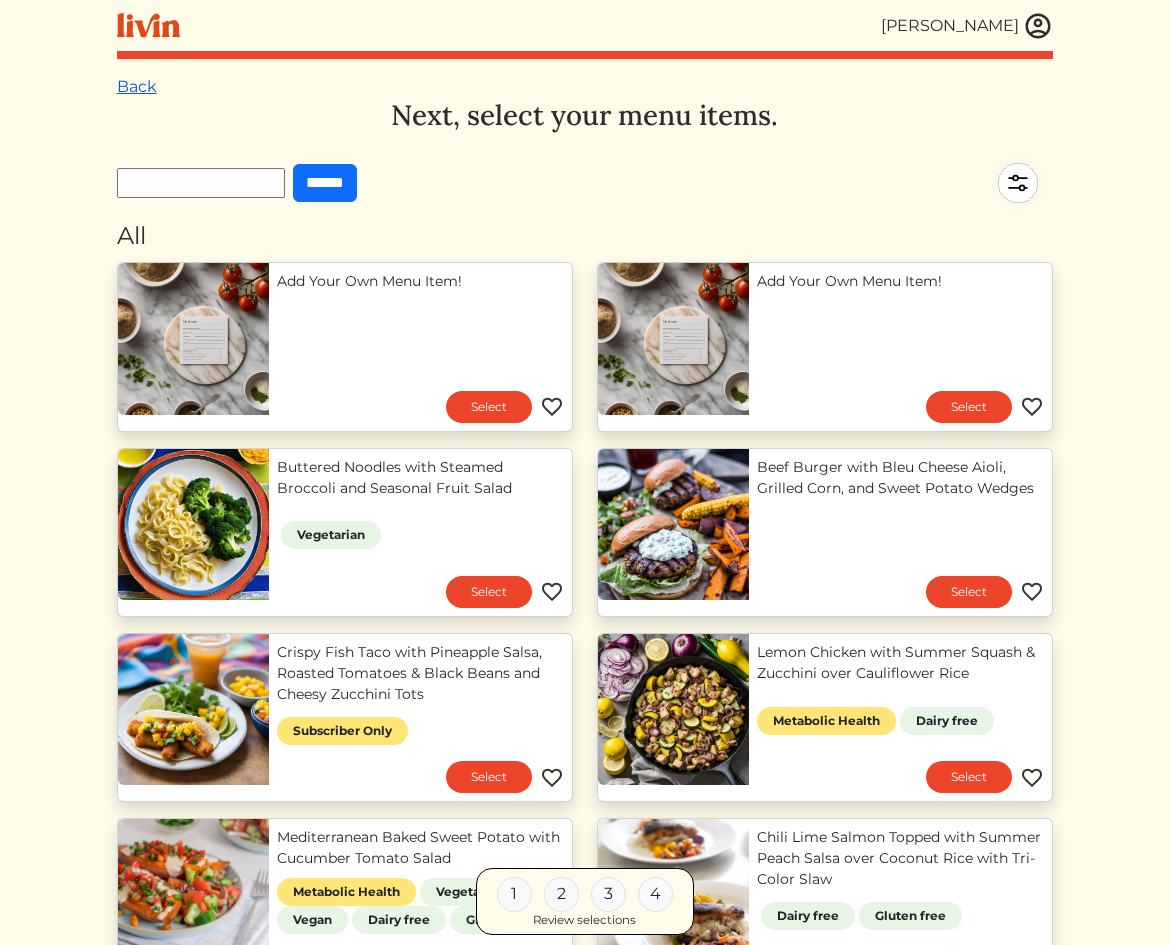 click on "Back" at bounding box center (137, 86) 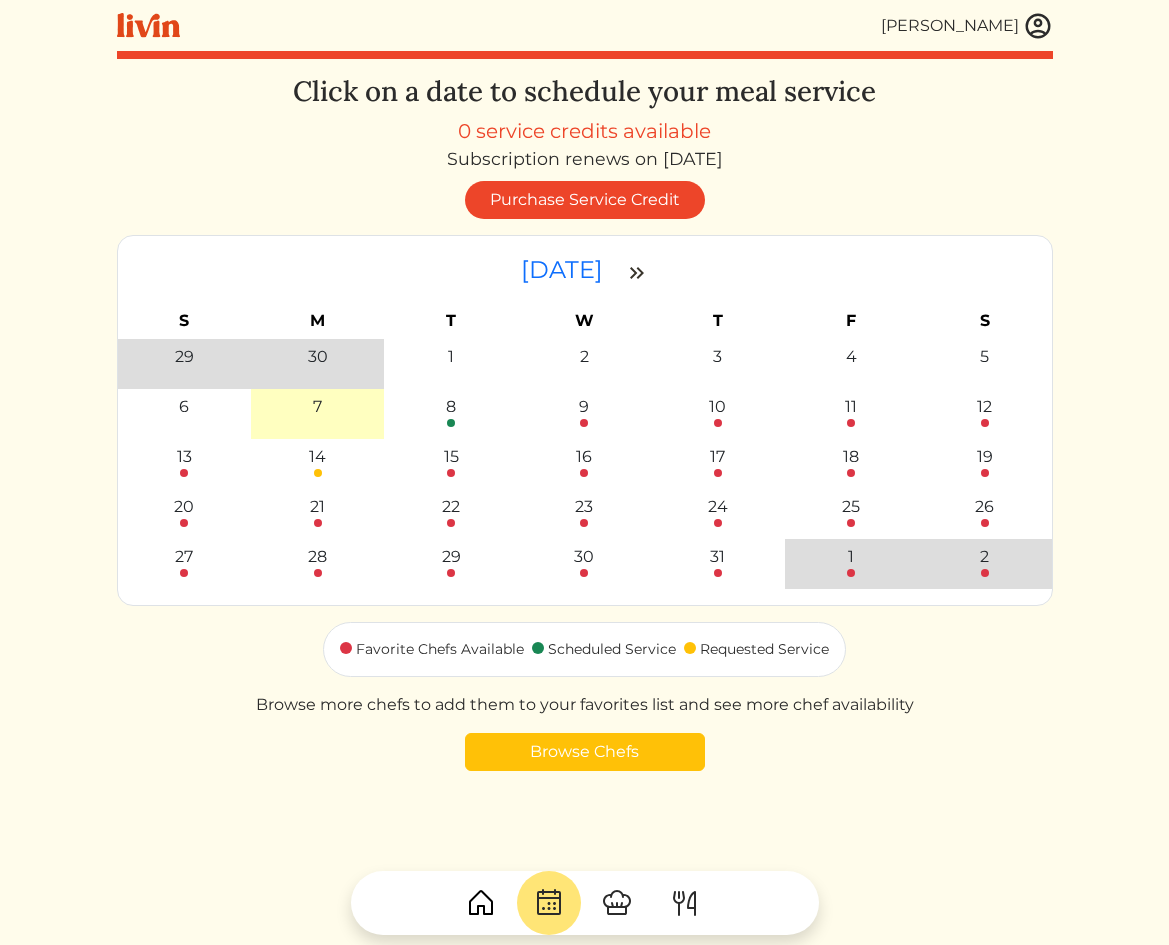 click at bounding box center [1038, 26] 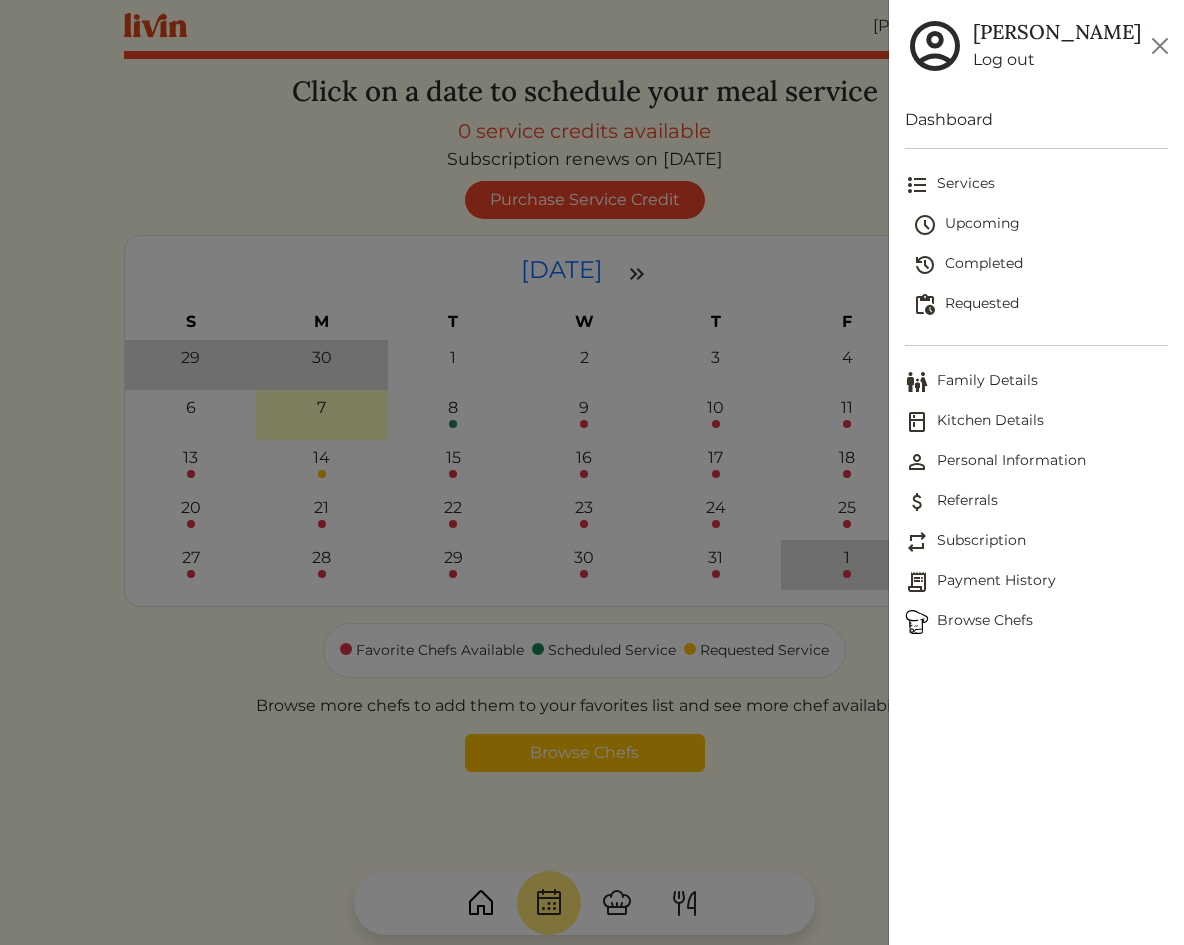 click on "Browse Chefs" at bounding box center [1036, 622] 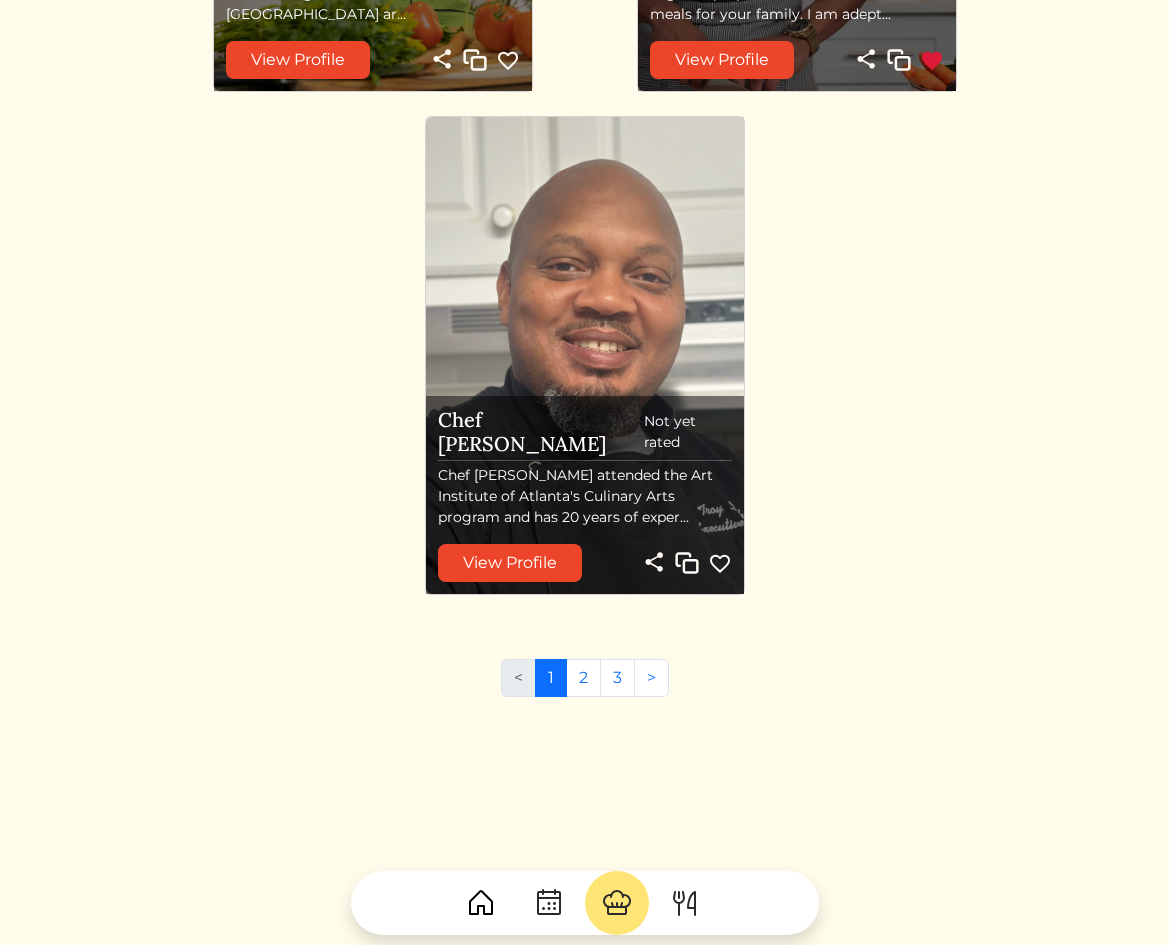 scroll, scrollTop: 3564, scrollLeft: 0, axis: vertical 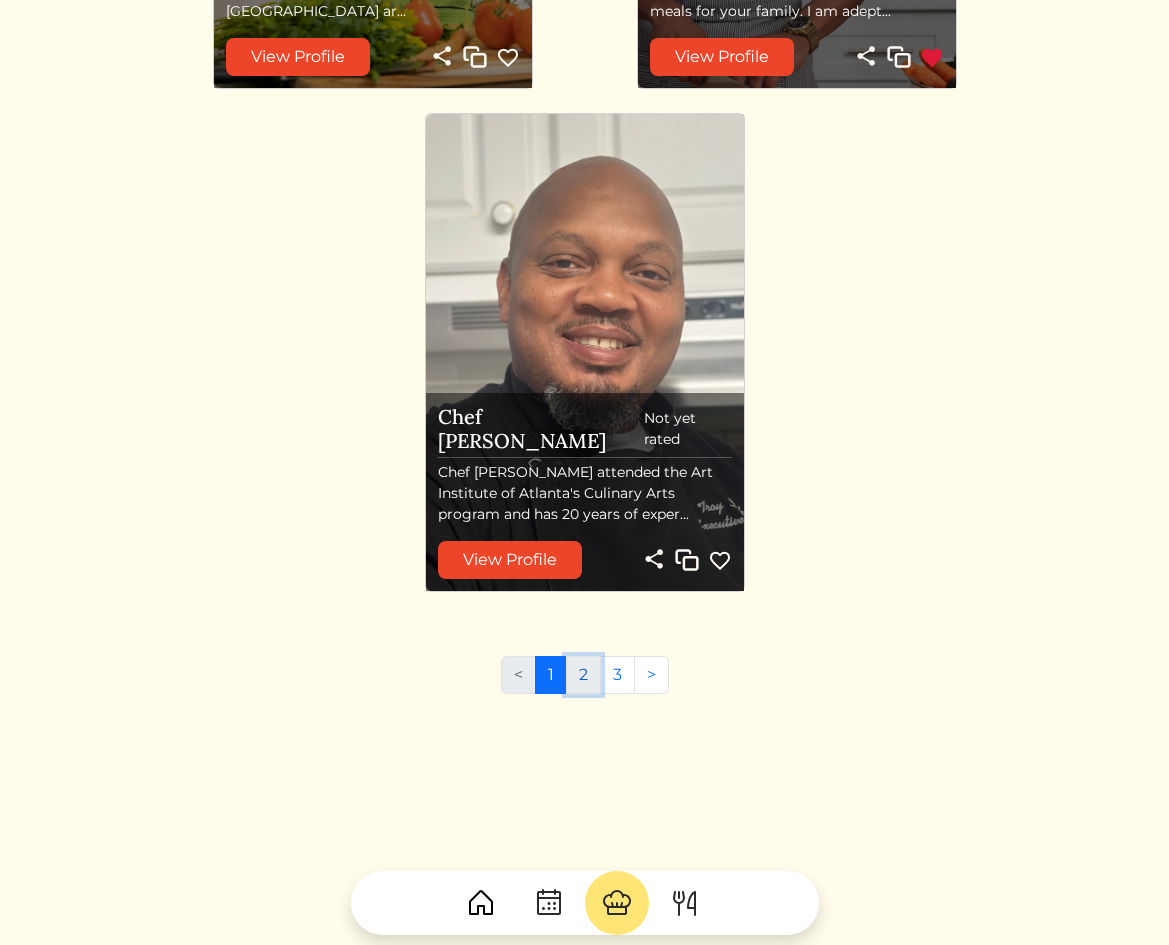 click on "2" at bounding box center (583, 675) 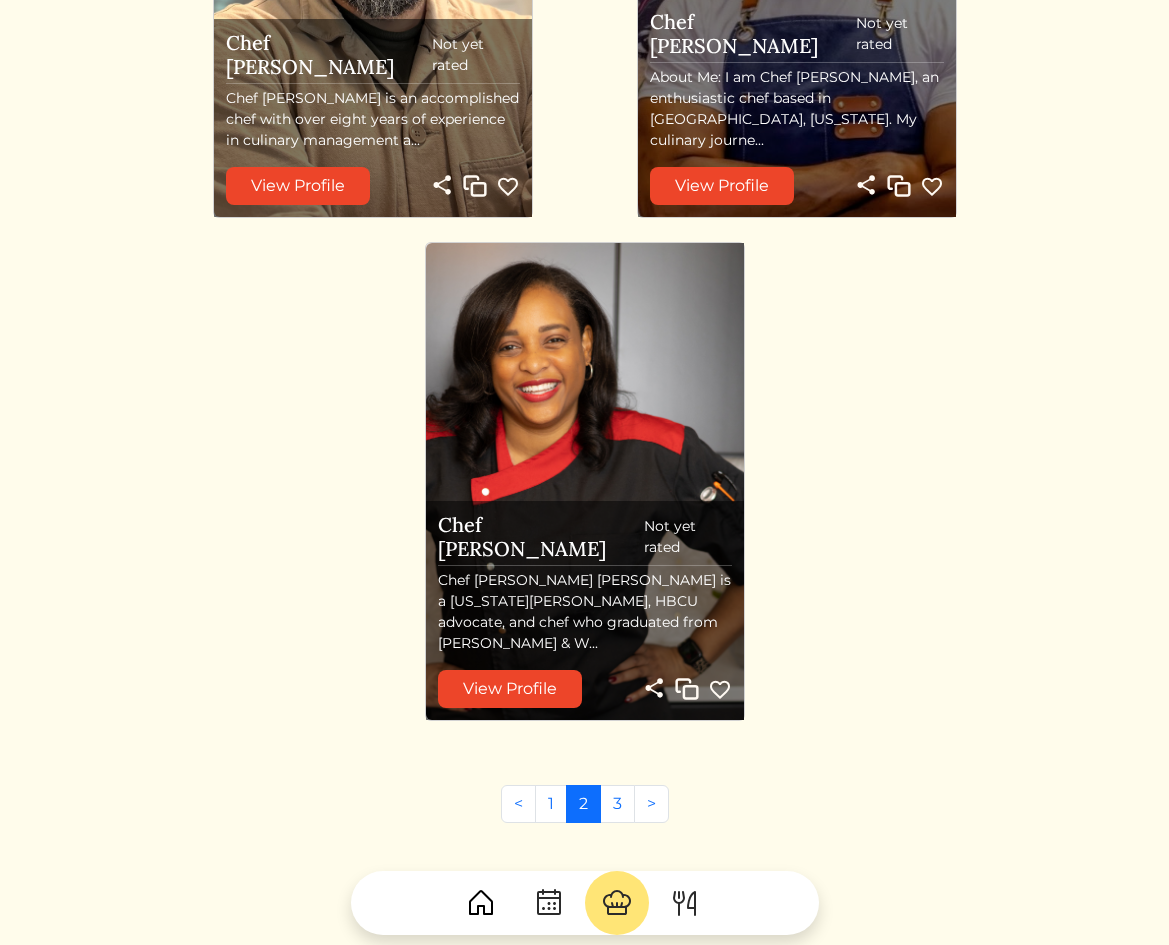 scroll, scrollTop: 3467, scrollLeft: 0, axis: vertical 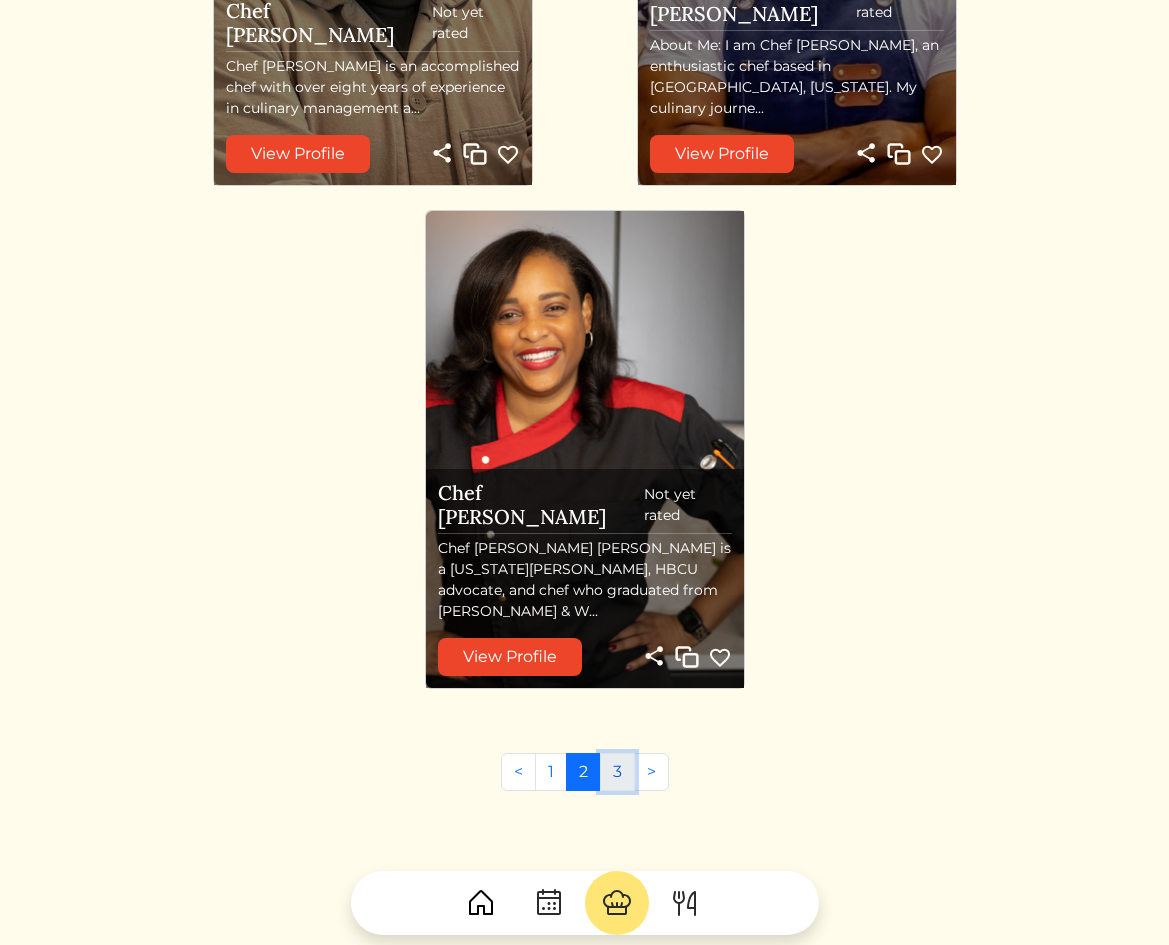 click on "3" at bounding box center [617, 772] 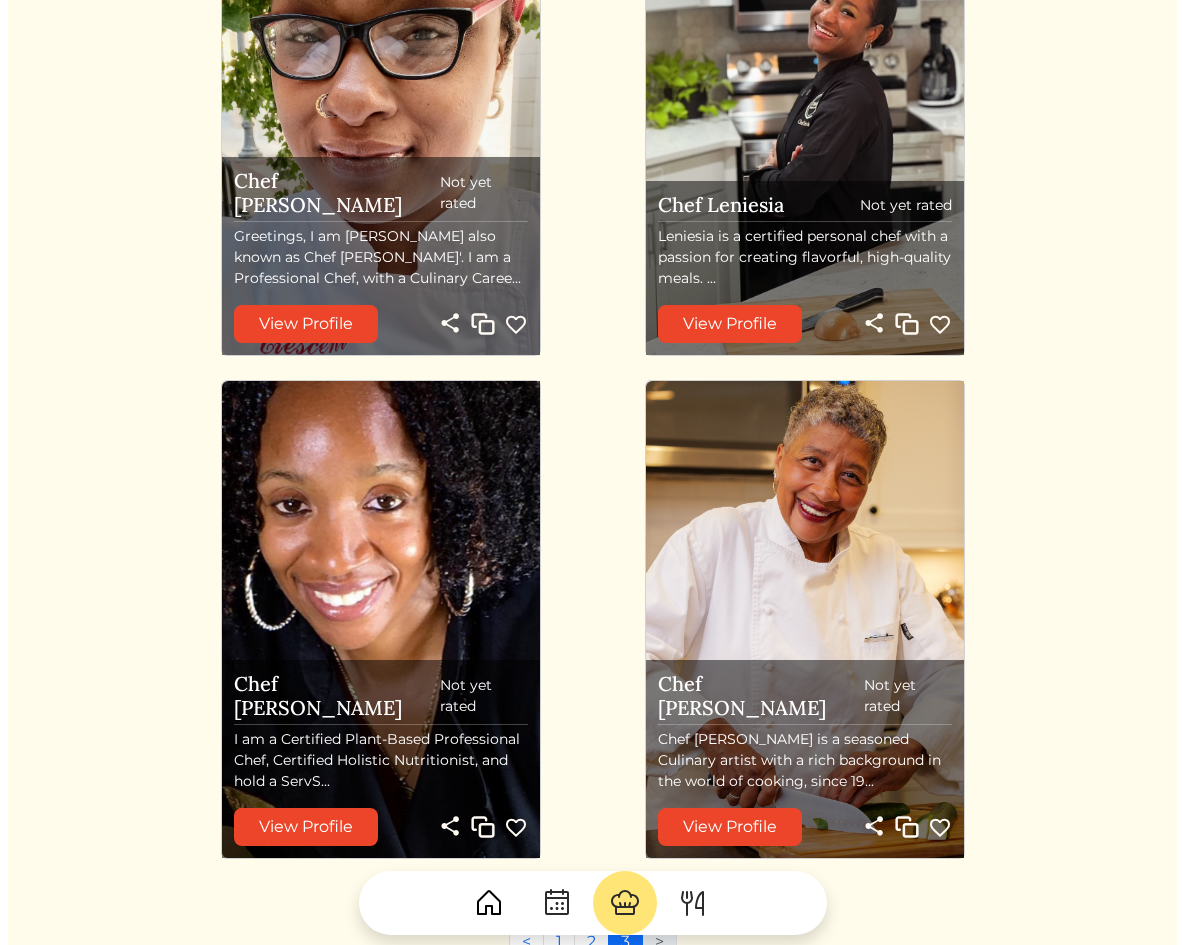 scroll, scrollTop: 2055, scrollLeft: 0, axis: vertical 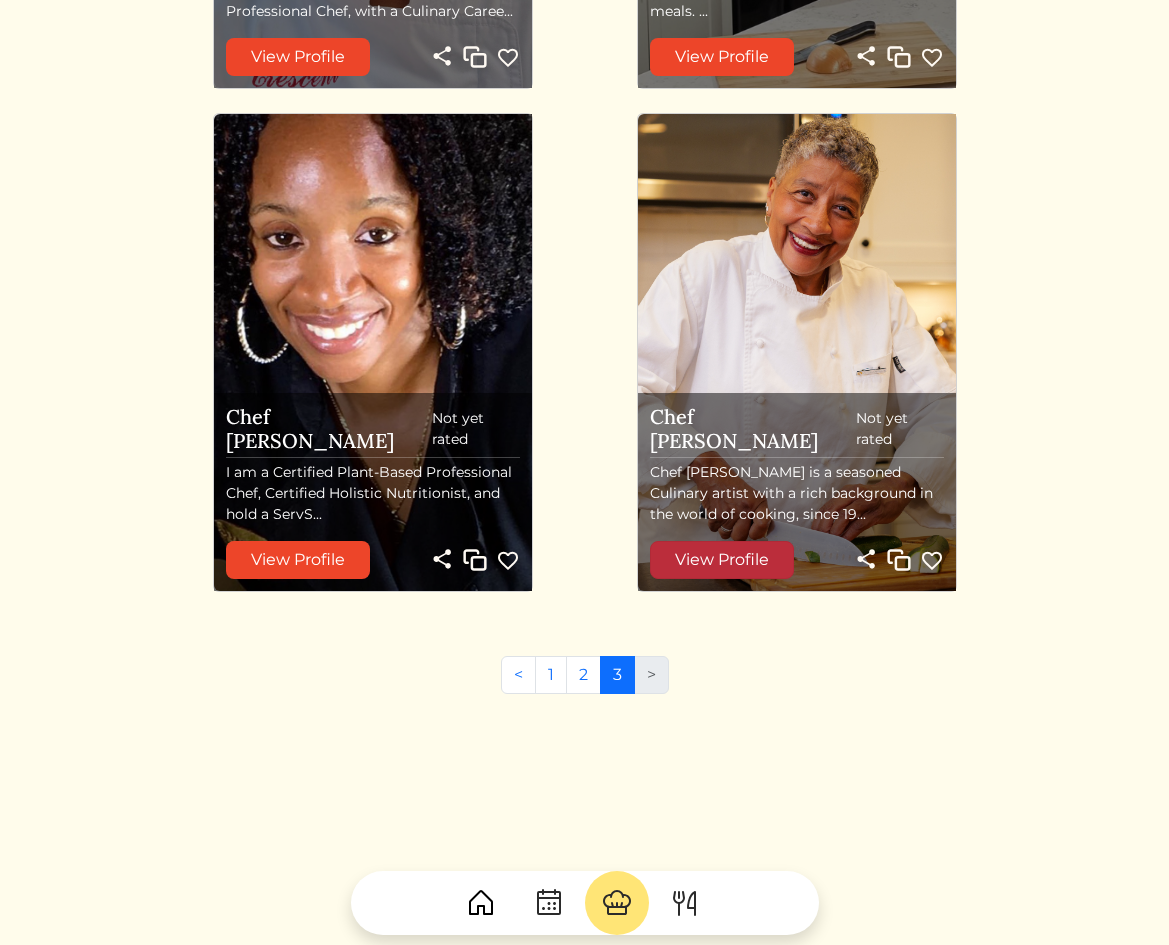 click on "View Profile" at bounding box center (722, 560) 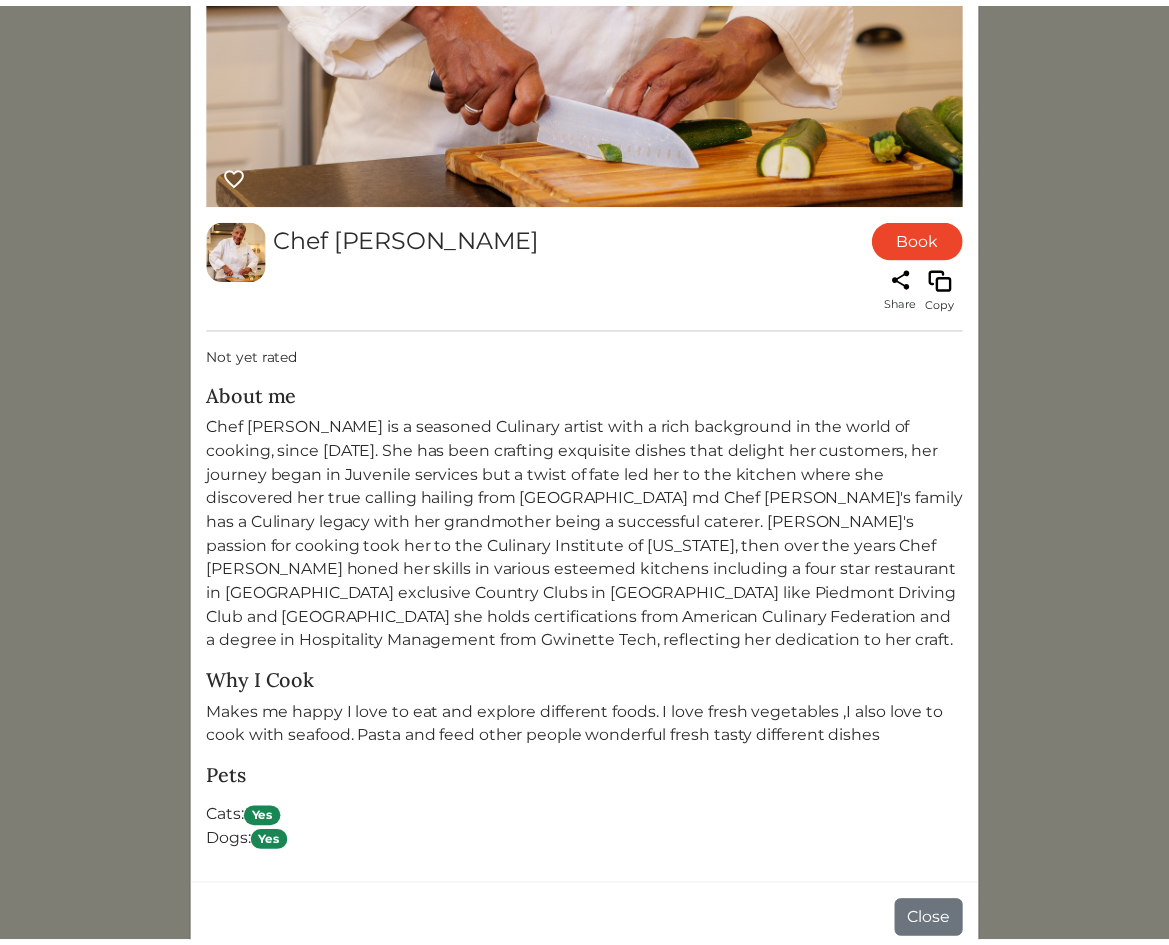 scroll, scrollTop: 910, scrollLeft: 0, axis: vertical 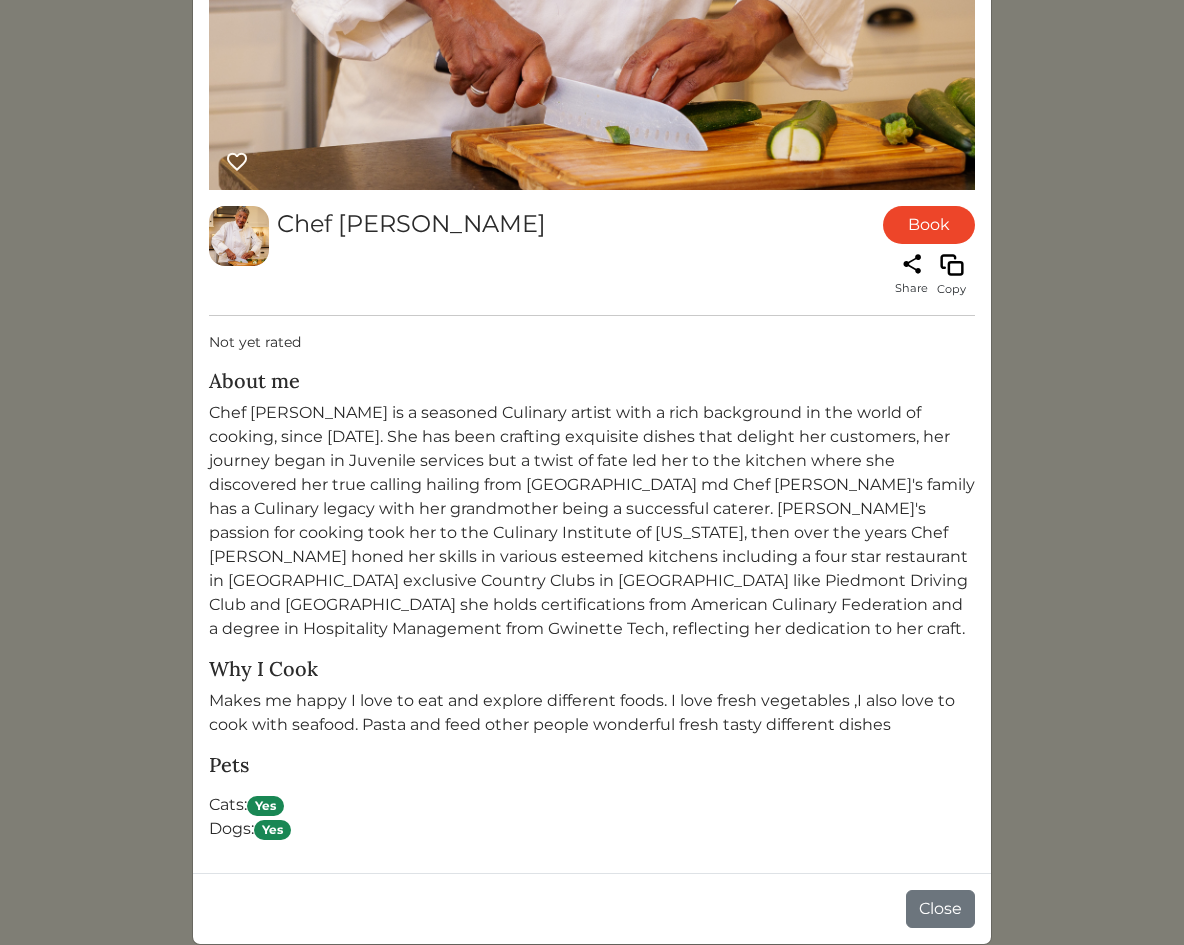 click on "Chef Robin
Book
Share
Copy
Not yet rated
About me
Why I Cook
Makes me happy I love to eat and explore different foods. I love fresh vegetables ,I also love to cook with seafood. Pasta and feed other people wonderful fresh tasty different dishes
Pets
Cats:  Yes
Dogs:  Yes
Close" at bounding box center (592, 472) 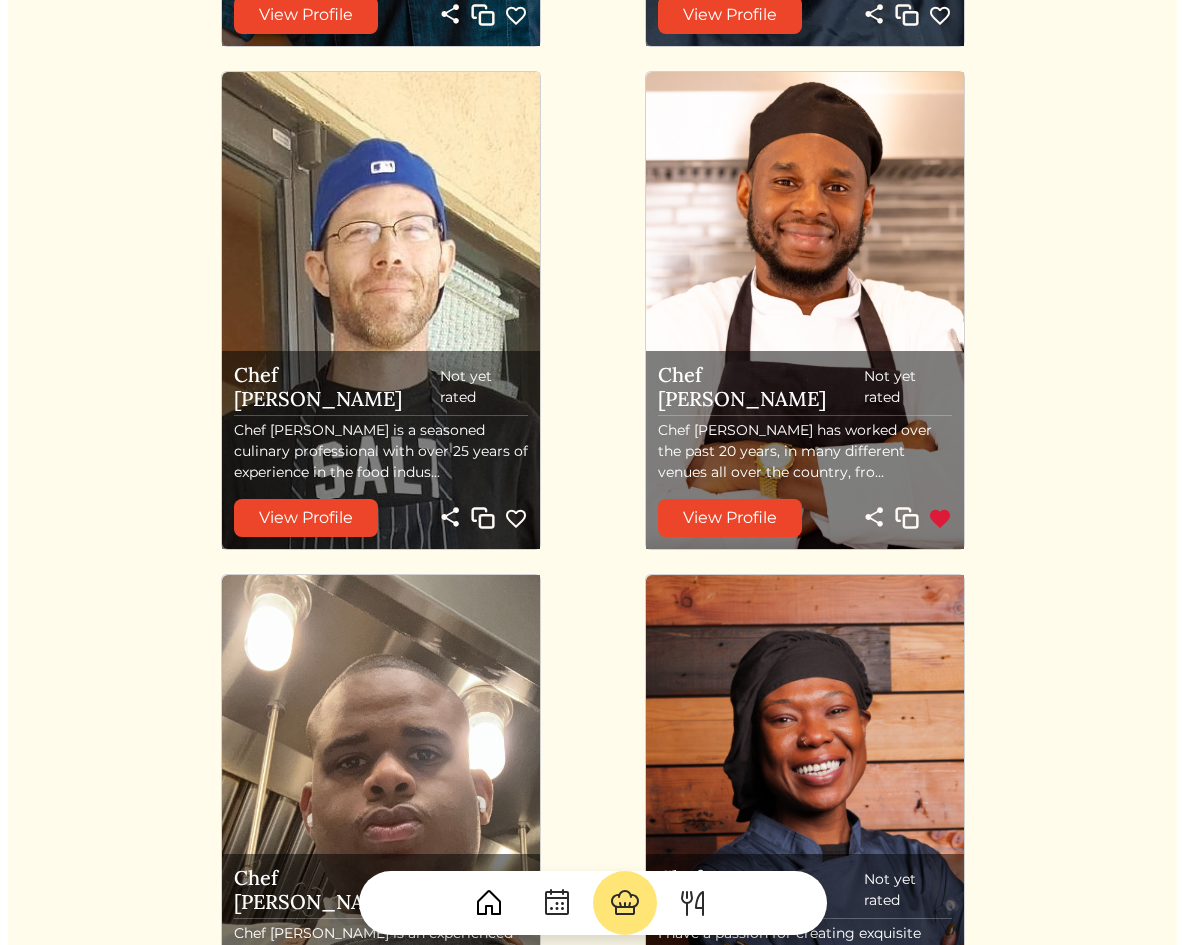 scroll, scrollTop: 722, scrollLeft: 0, axis: vertical 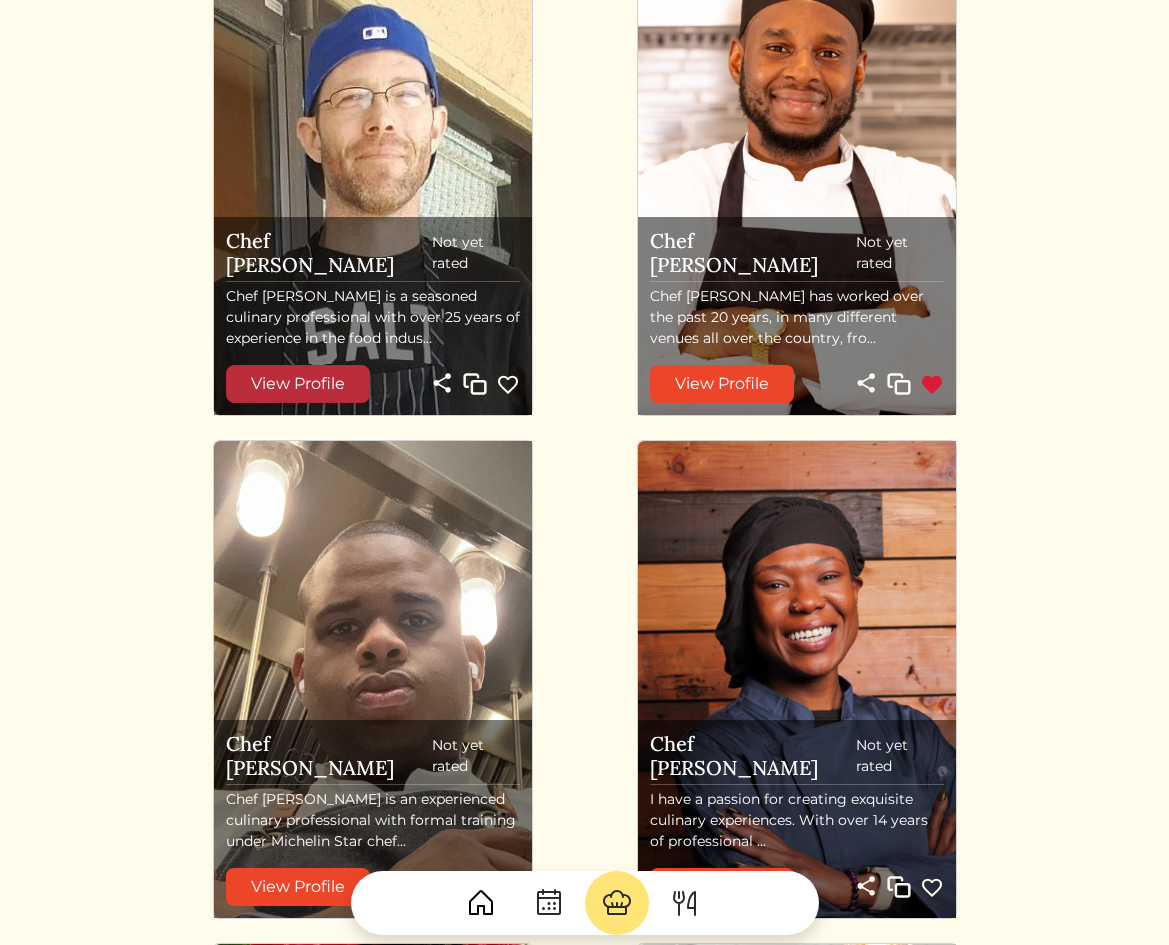 click on "View Profile" at bounding box center [298, 384] 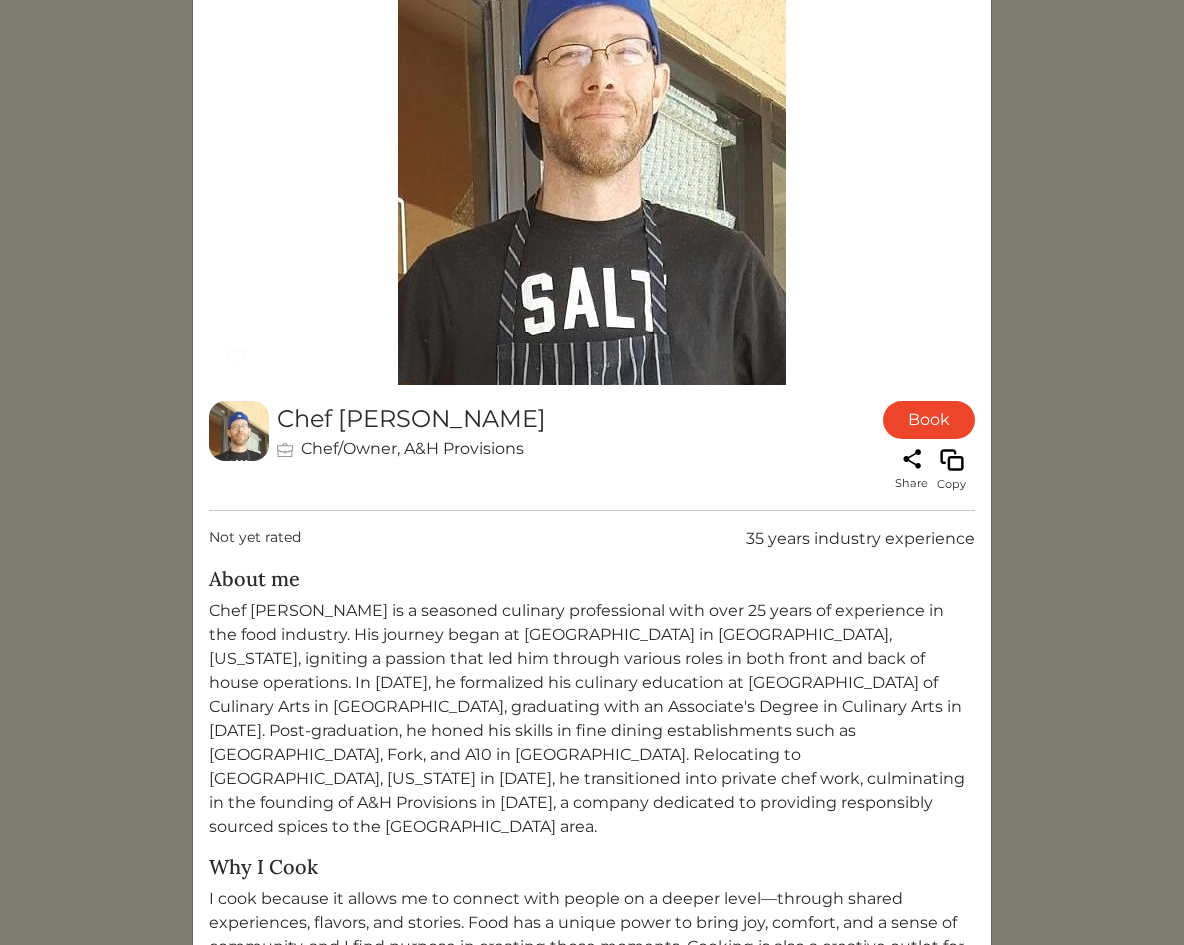 scroll, scrollTop: 583, scrollLeft: 0, axis: vertical 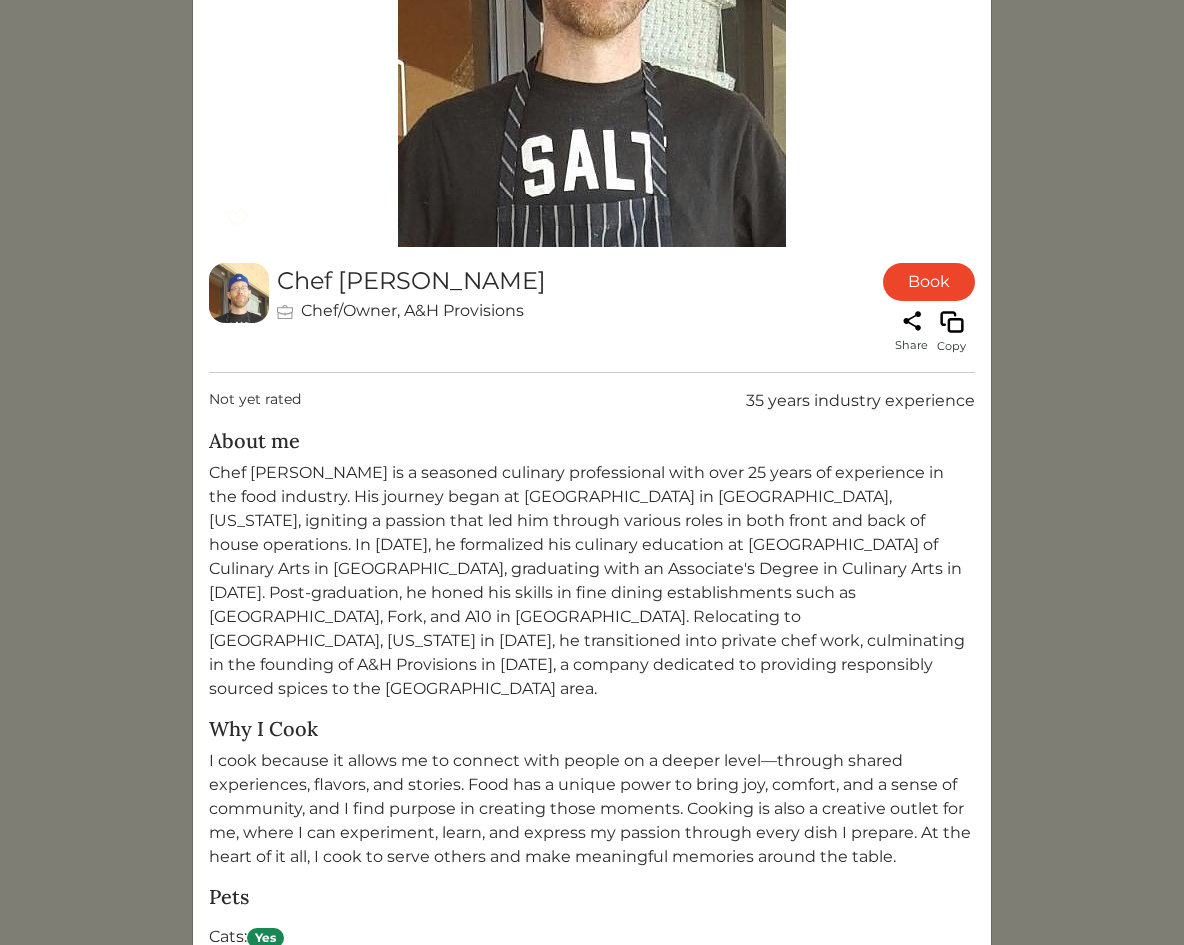 drag, startPoint x: 339, startPoint y: 385, endPoint x: 875, endPoint y: 421, distance: 537.2076 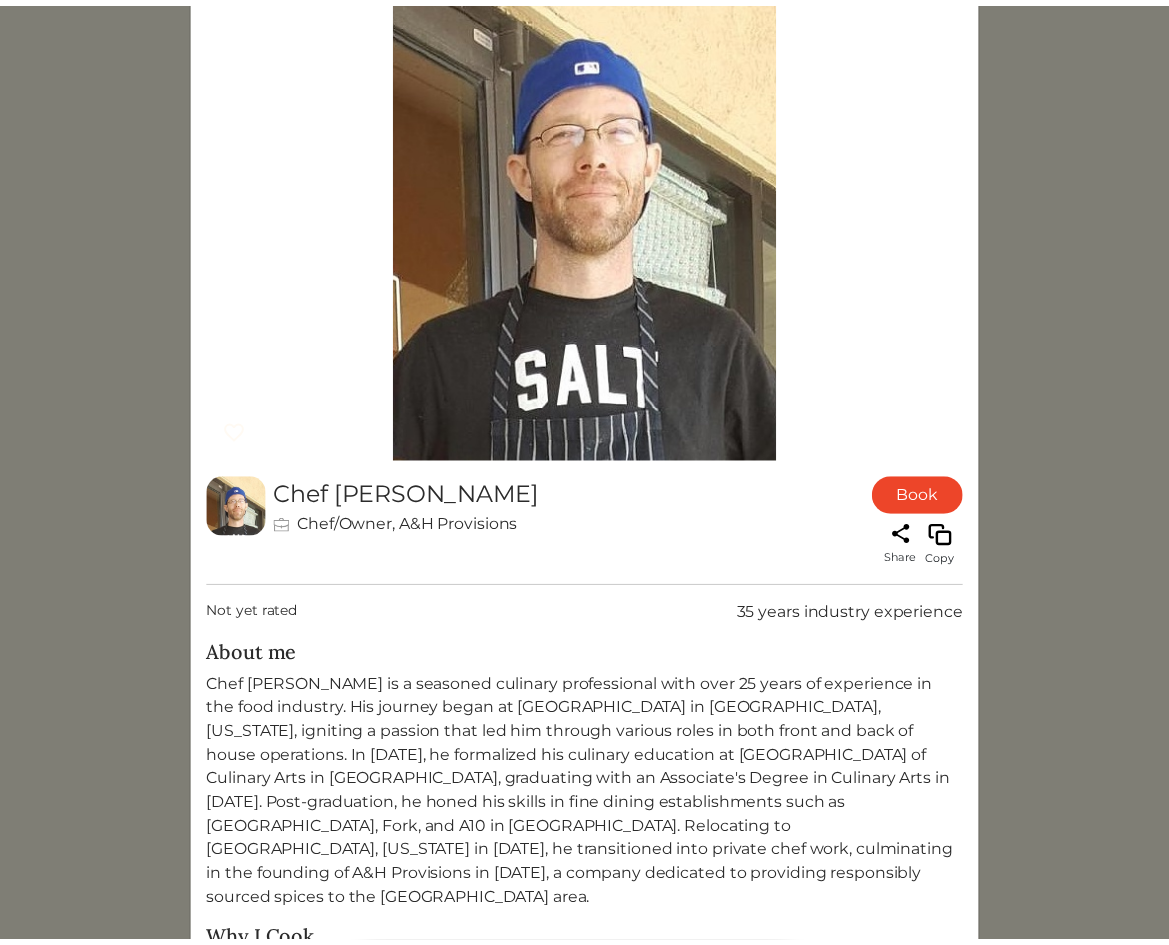 scroll, scrollTop: 50, scrollLeft: 0, axis: vertical 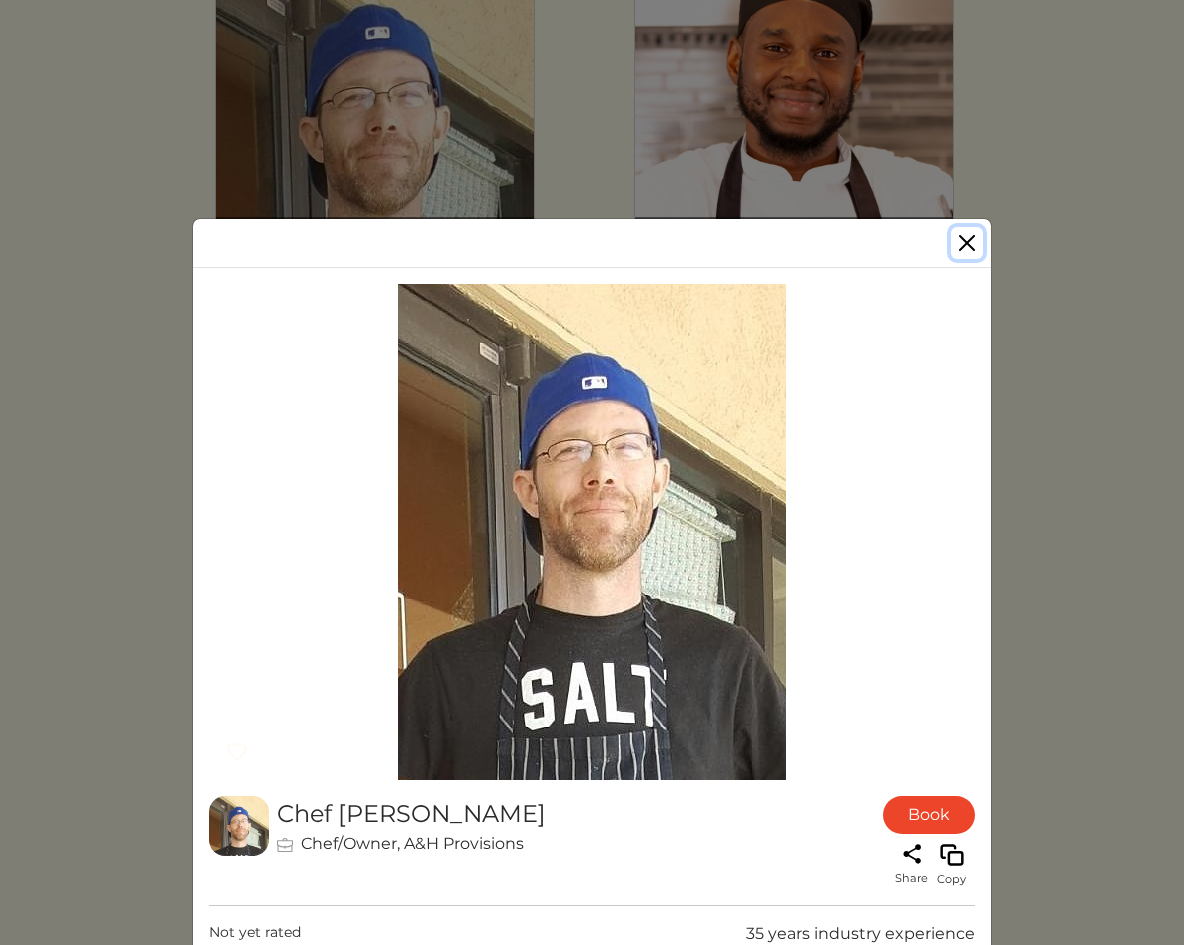click at bounding box center [967, 243] 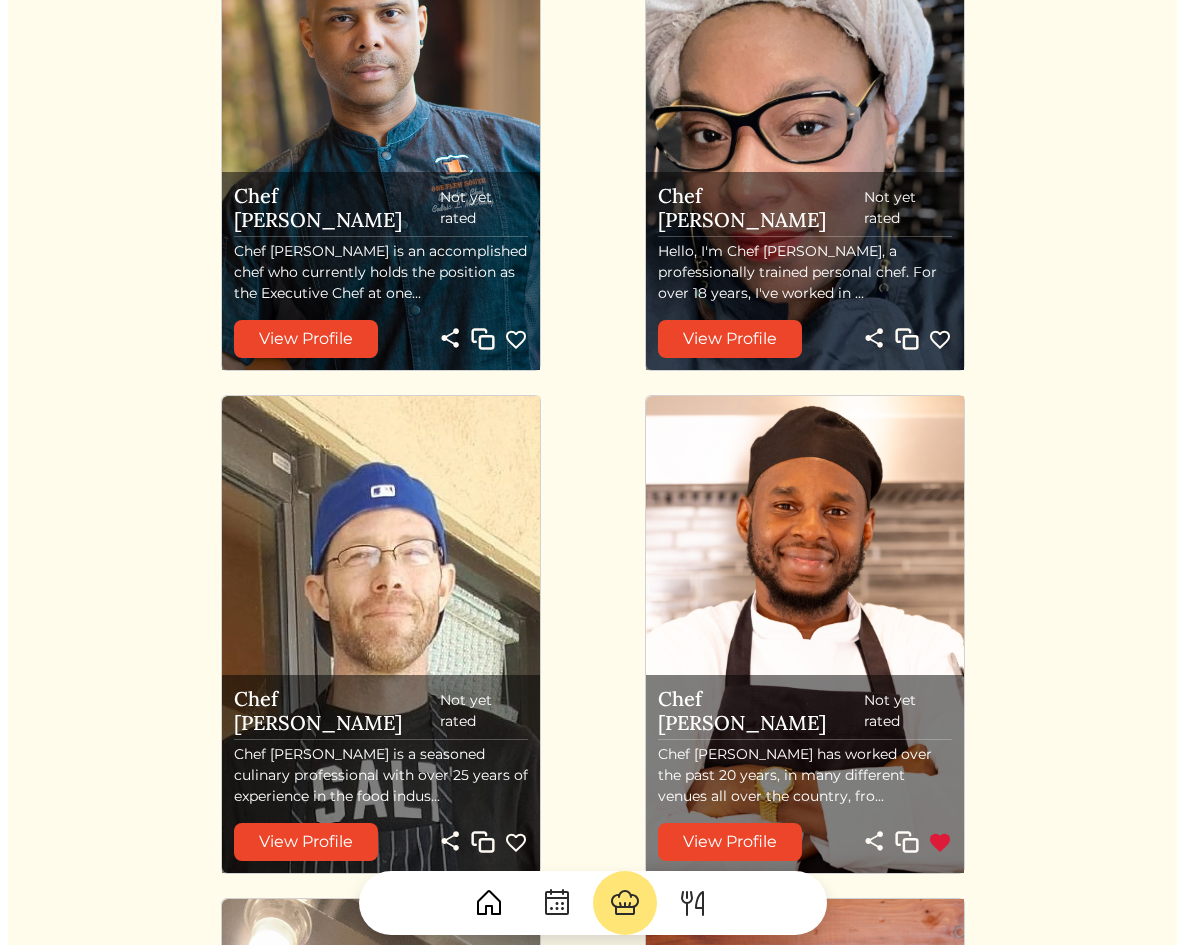 scroll, scrollTop: 0, scrollLeft: 0, axis: both 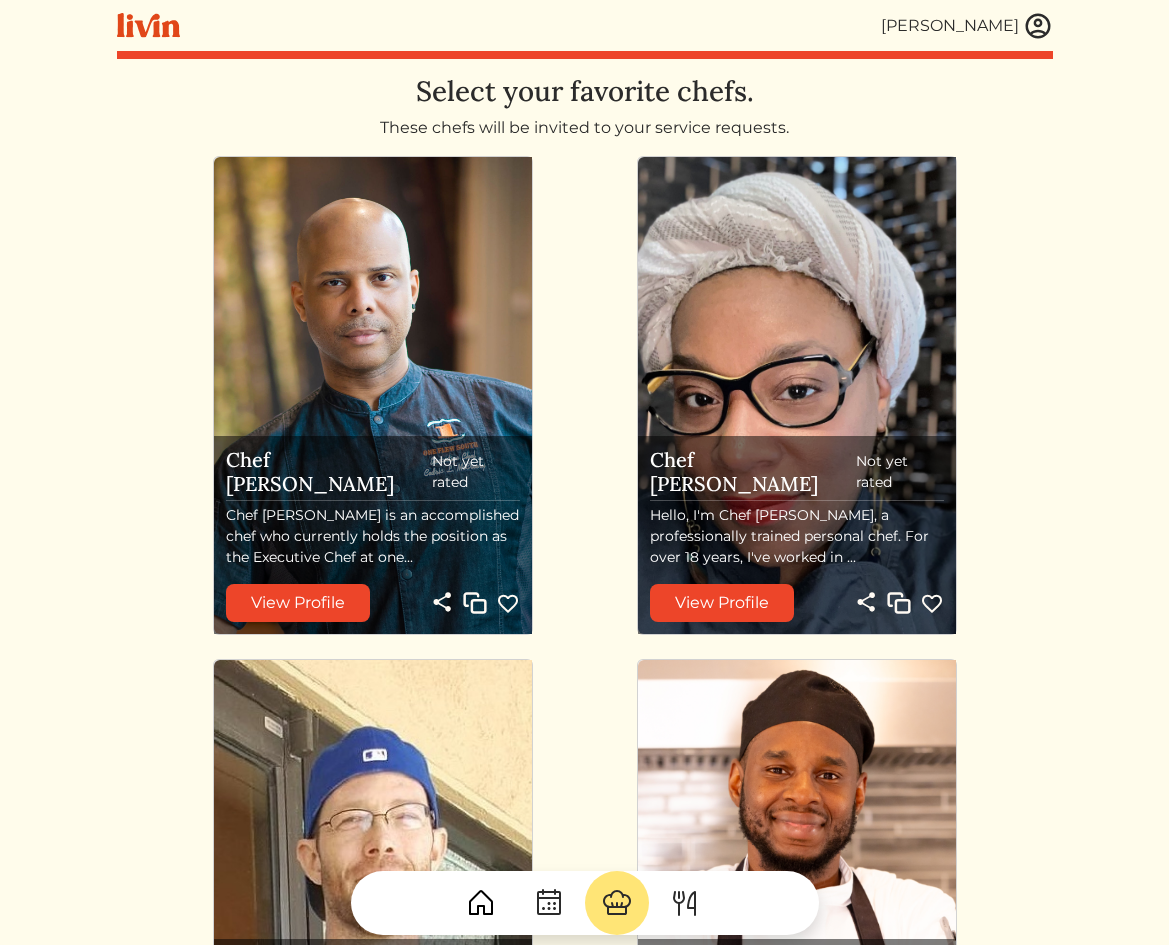 click on "Chef Cedric is an accomplished chef who currently holds the position as the Executive Chef at one..." at bounding box center [373, 536] 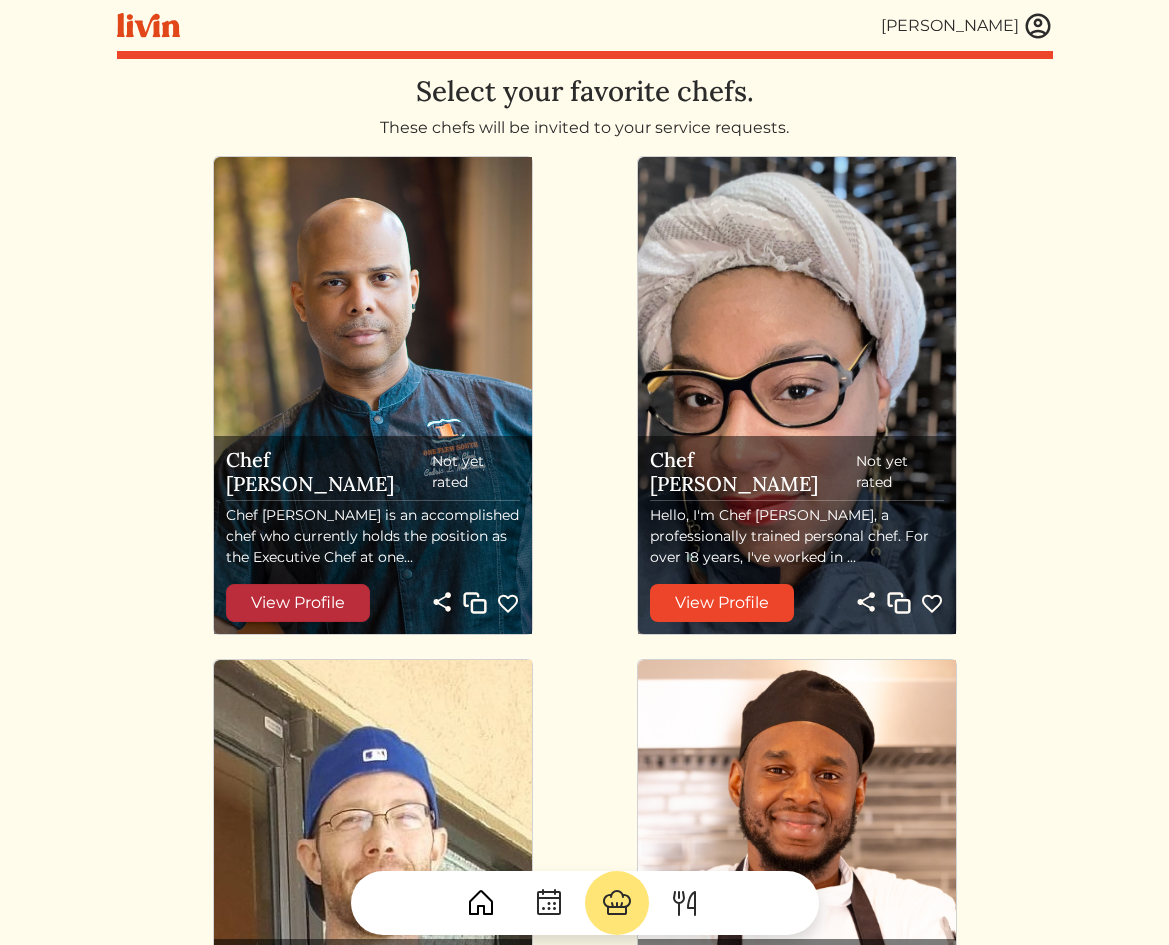 click on "View Profile" at bounding box center (298, 603) 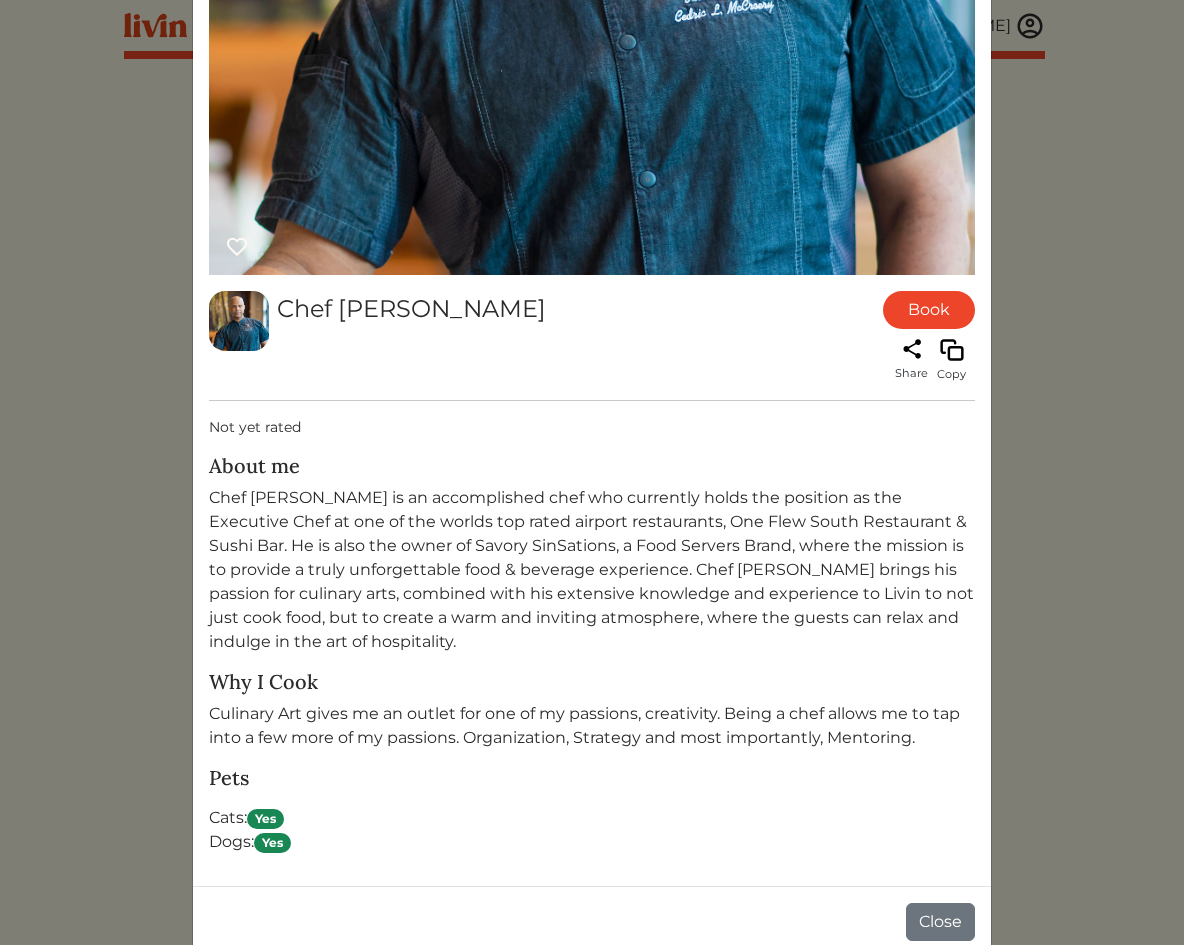 scroll, scrollTop: 838, scrollLeft: 0, axis: vertical 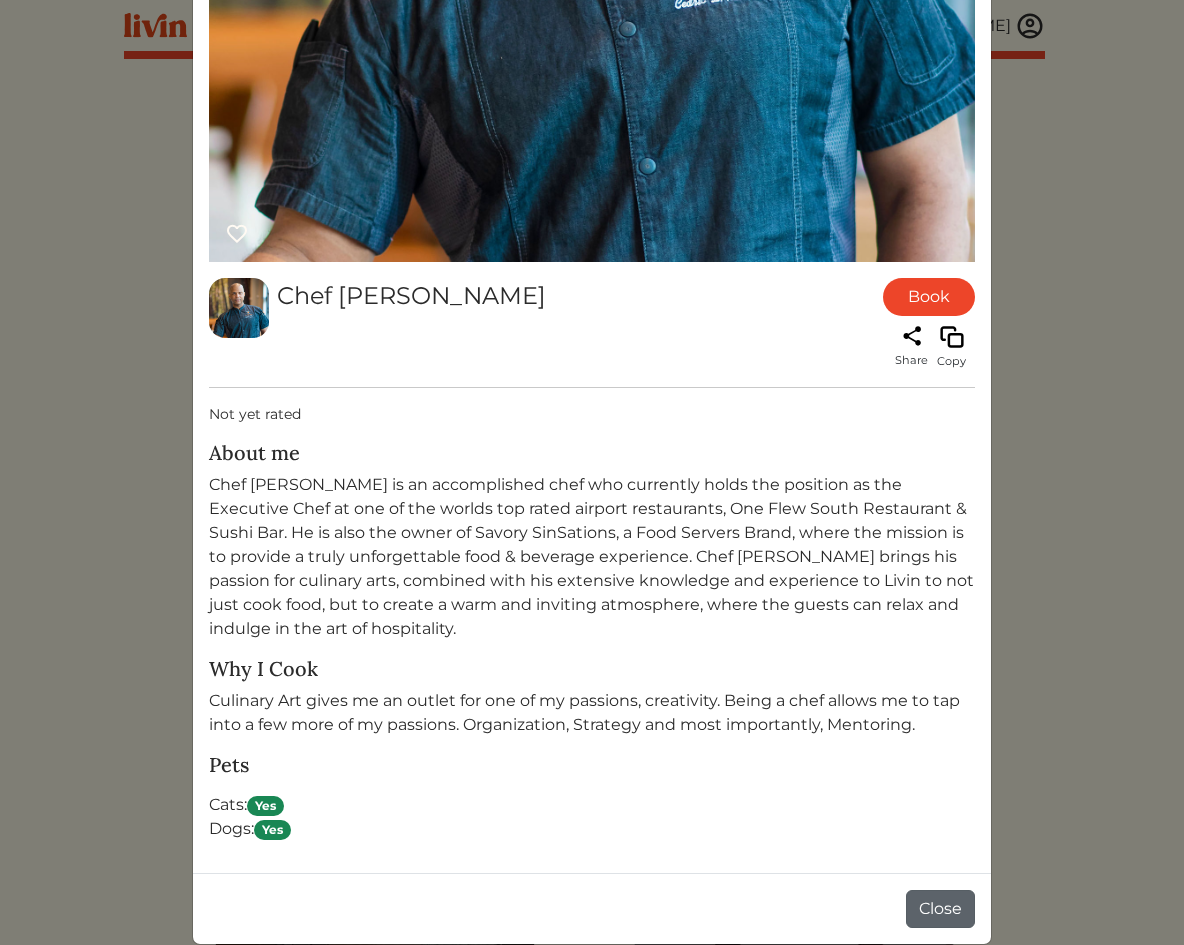 click on "Close" at bounding box center [940, 909] 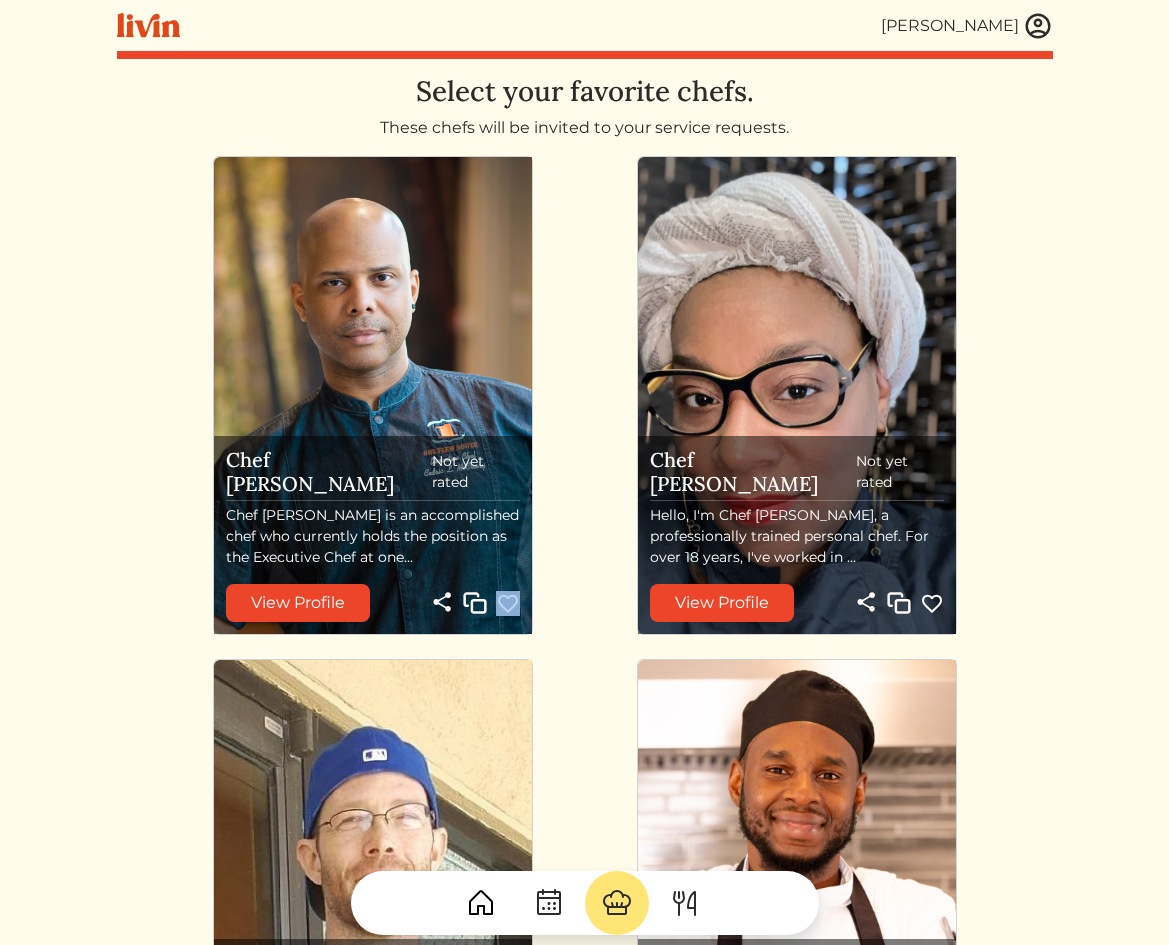 click on "Chef Cedric
Not yet rated
Chef Cedric is an accomplished chef who currently holds the position as the Executive Chef at one...
View Profile
View Profile" at bounding box center (373, 535) 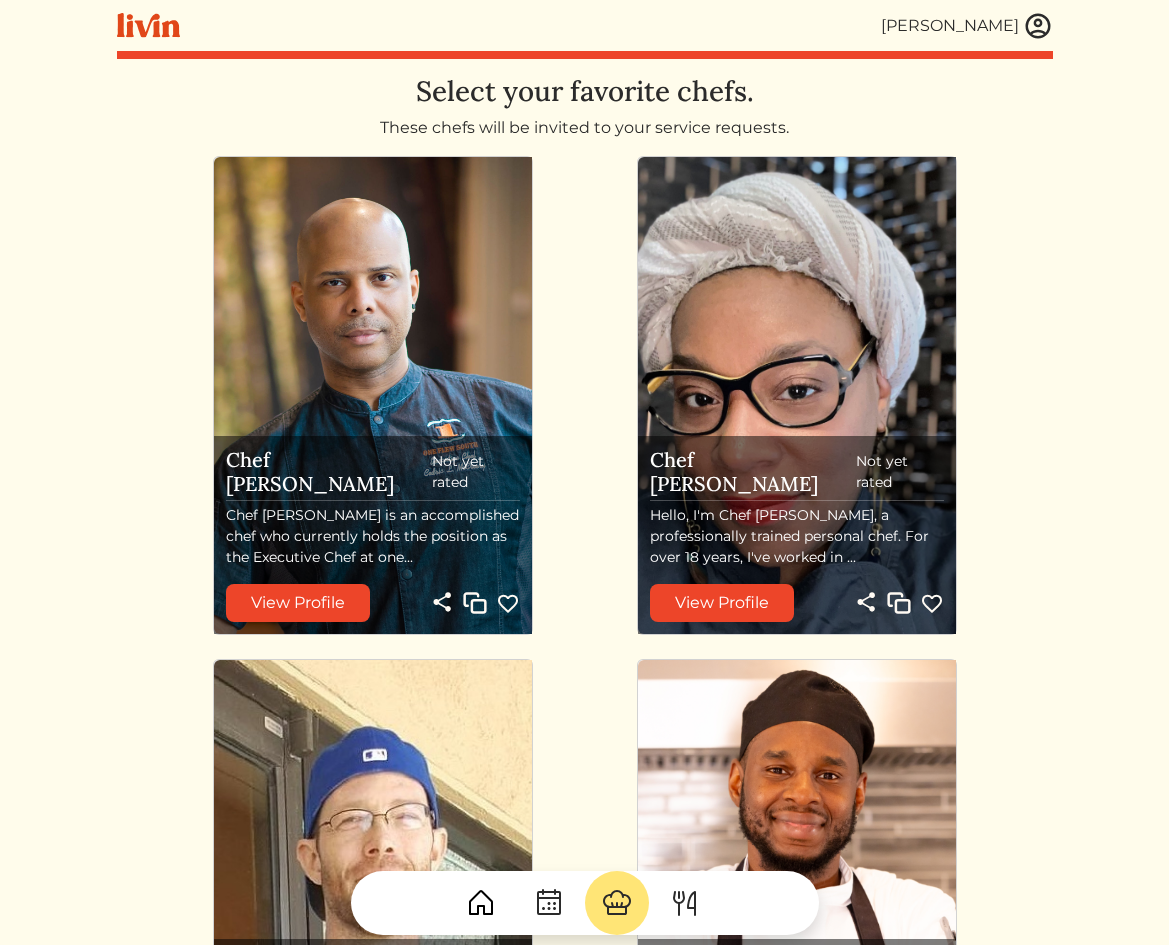 click at bounding box center [508, 604] 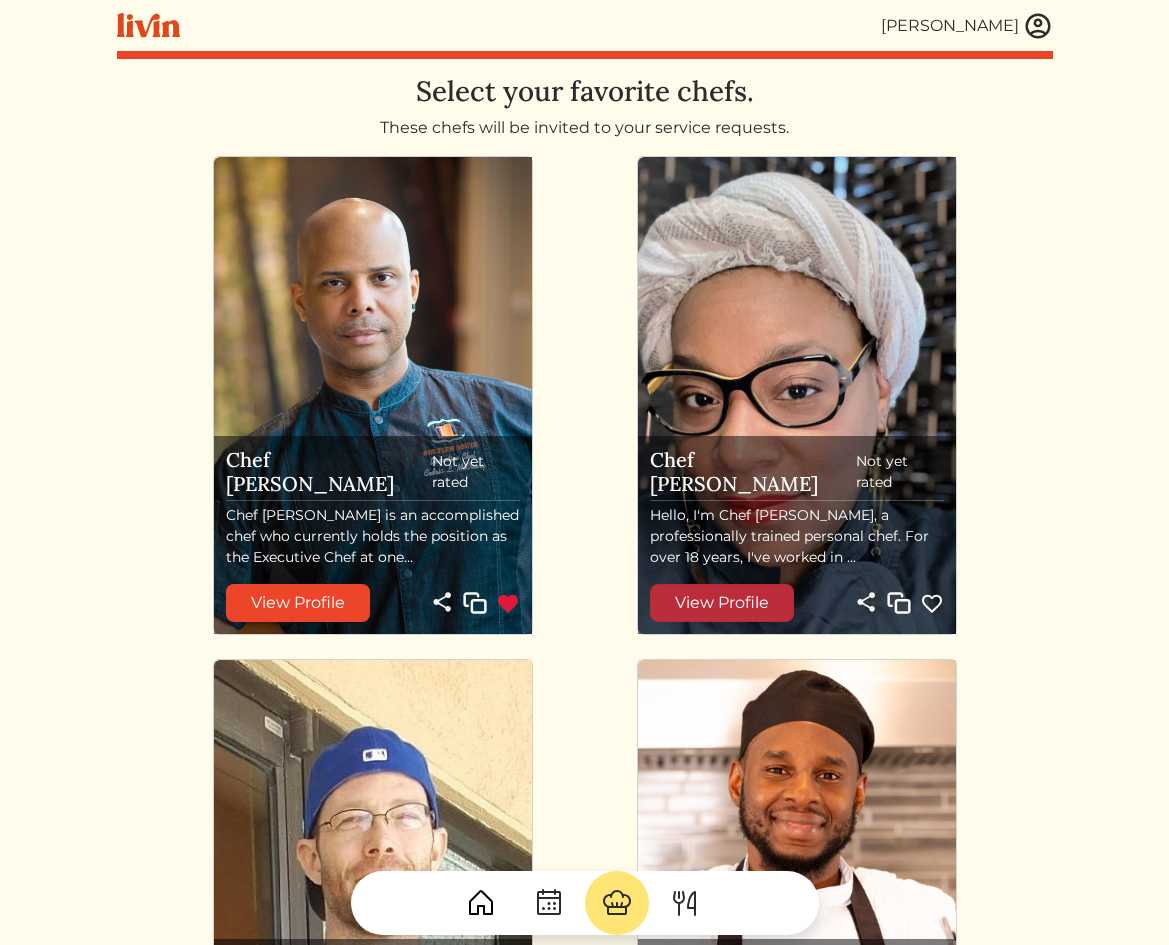 click on "View Profile" at bounding box center [722, 603] 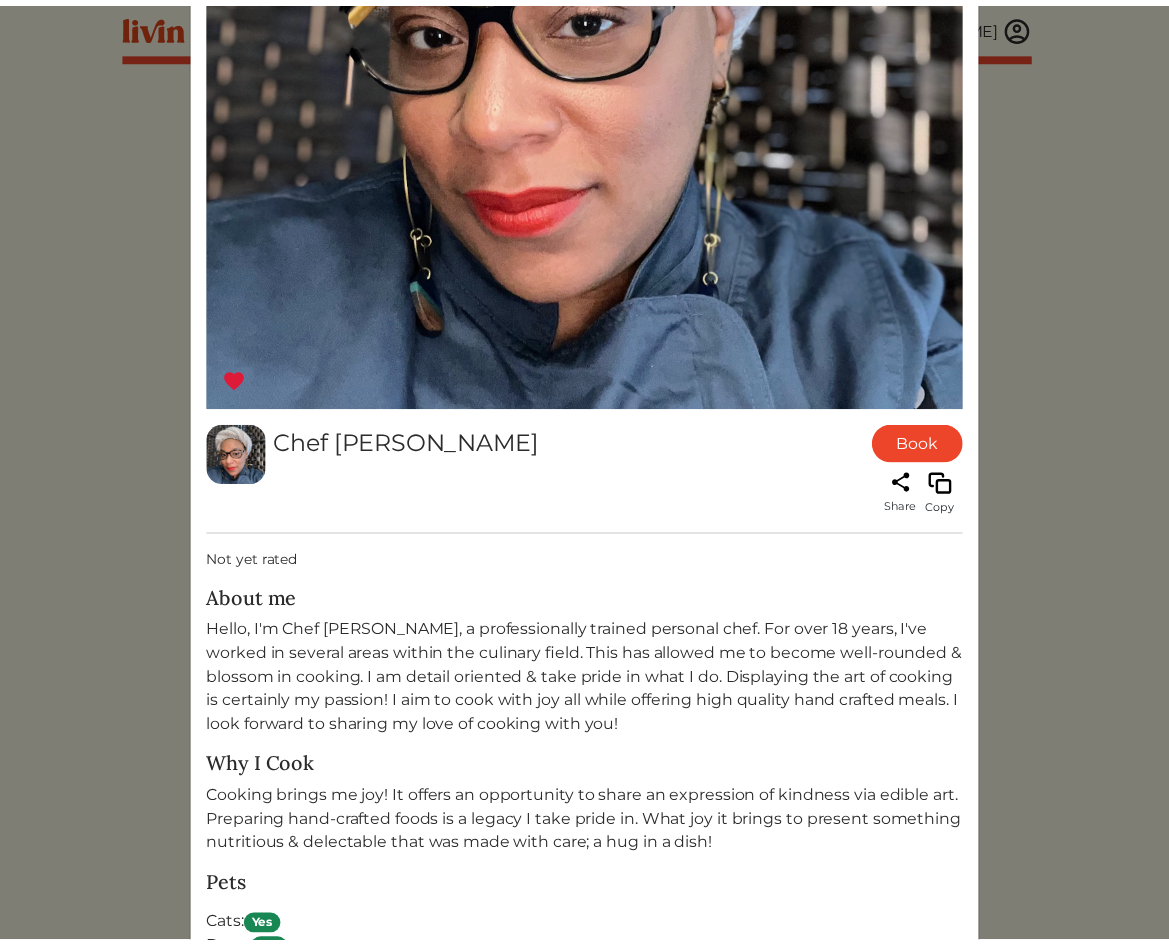 scroll, scrollTop: 814, scrollLeft: 0, axis: vertical 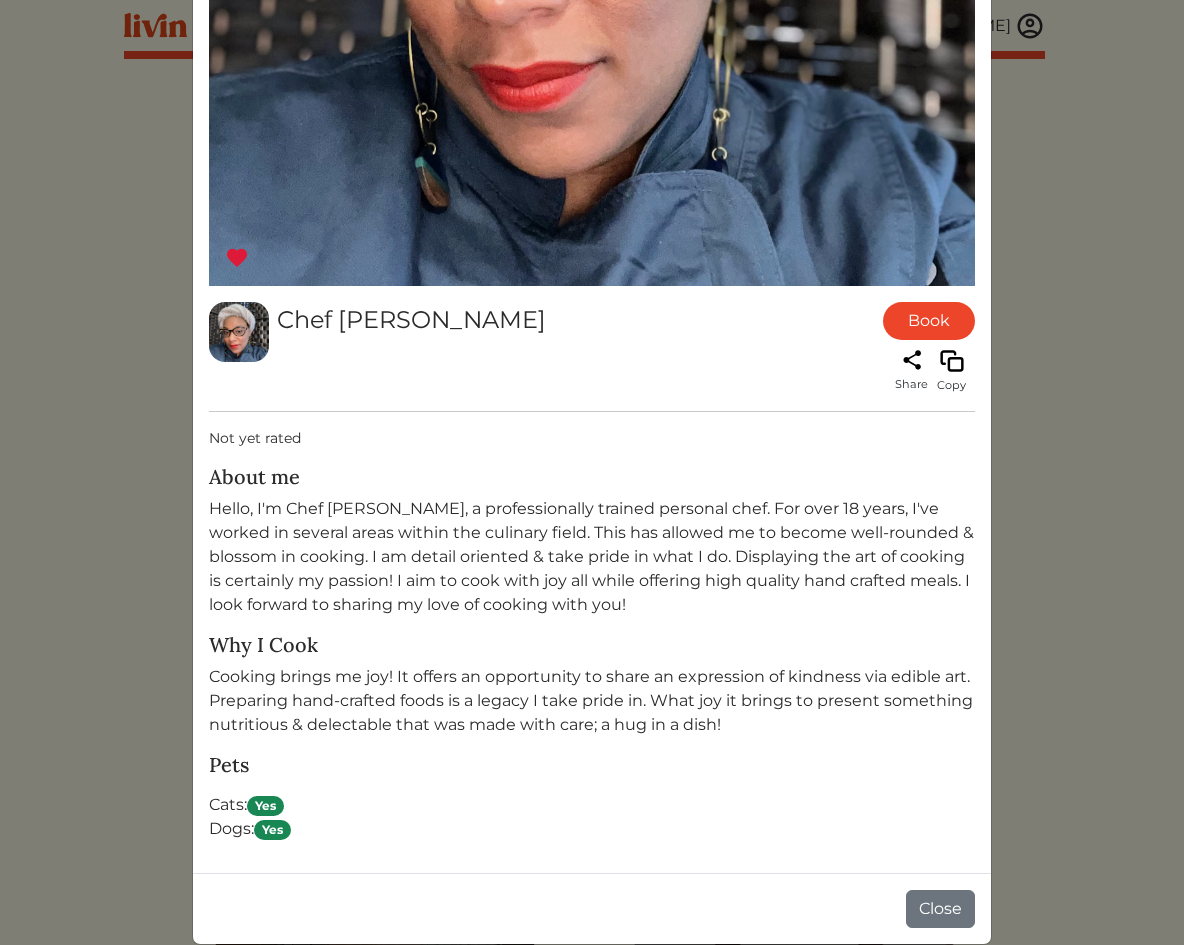 click on "Chef Chana
Book
Share
Copy
Not yet rated
About me
Hello, I'm Chef Chana, a professionally trained personal chef. For over 18 years, I've worked in several areas within the culinary field. This has allowed me to become well-rounded & blossom in cooking.  I am detail oriented & take pride in what I do. Displaying the art of cooking is certainly my passion! I aim to cook with joy all while offering high quality hand crafted meals. I look forward to sharing my love of cooking with you!
Why I Cook
Pets
Cats:  Yes
Dogs:  Yes" at bounding box center [592, 472] 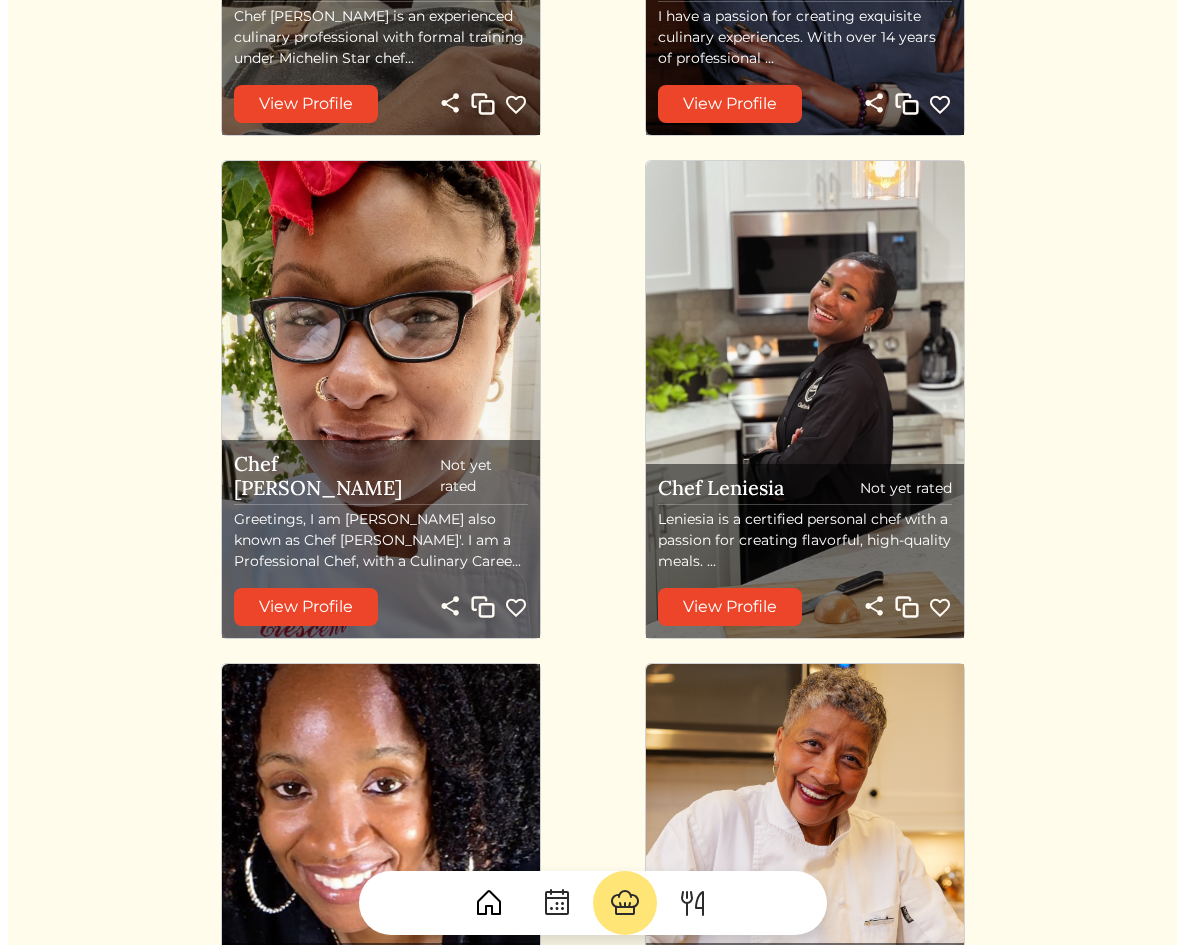 scroll, scrollTop: 1600, scrollLeft: 0, axis: vertical 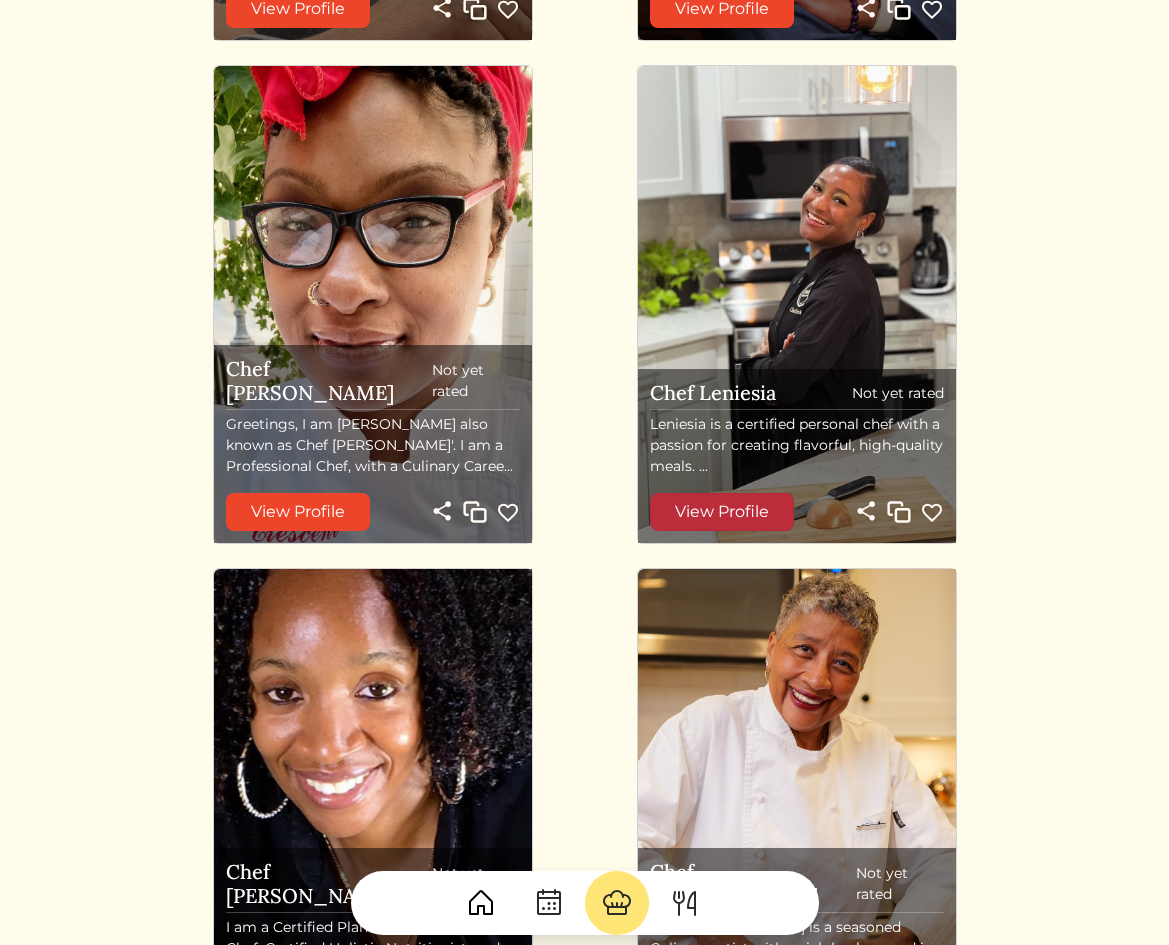 click on "View Profile" at bounding box center (722, 512) 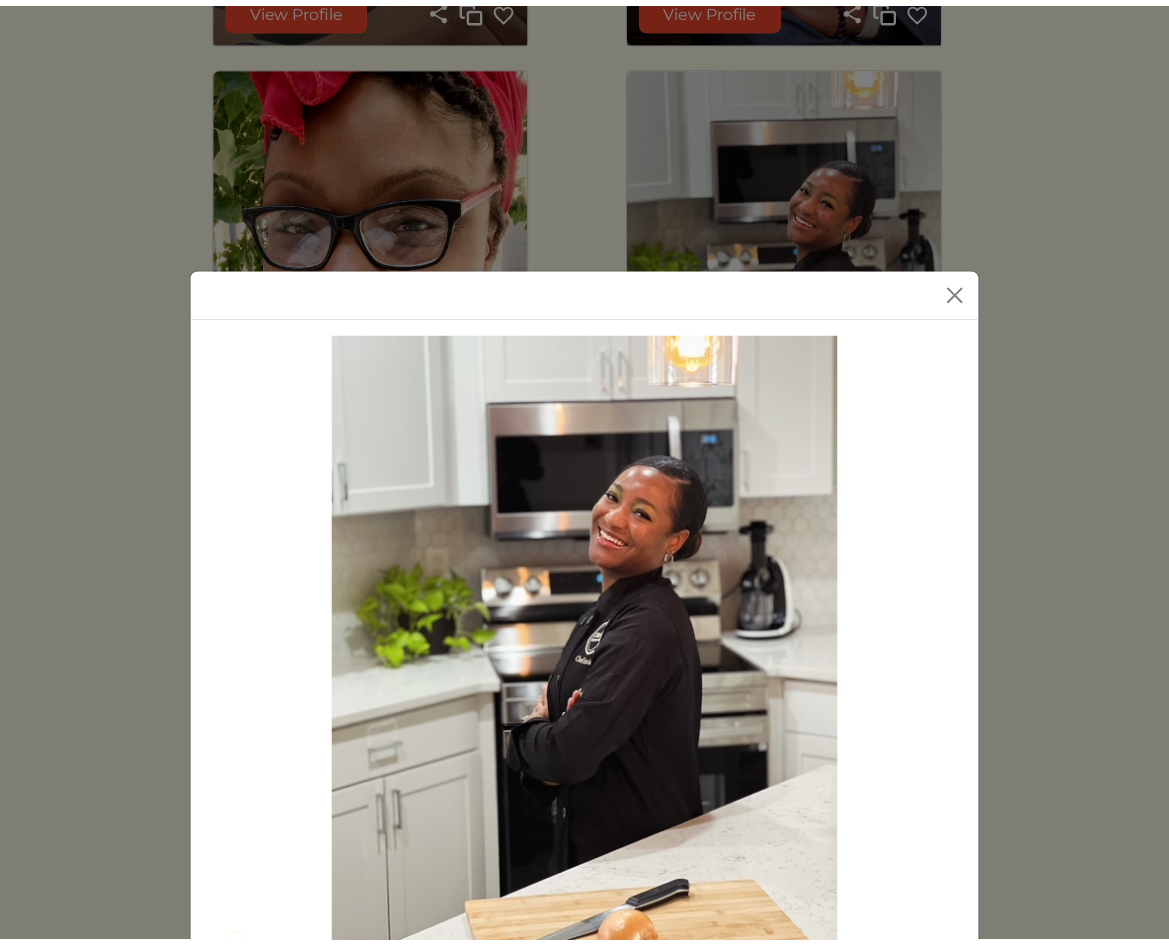 scroll, scrollTop: 584, scrollLeft: 0, axis: vertical 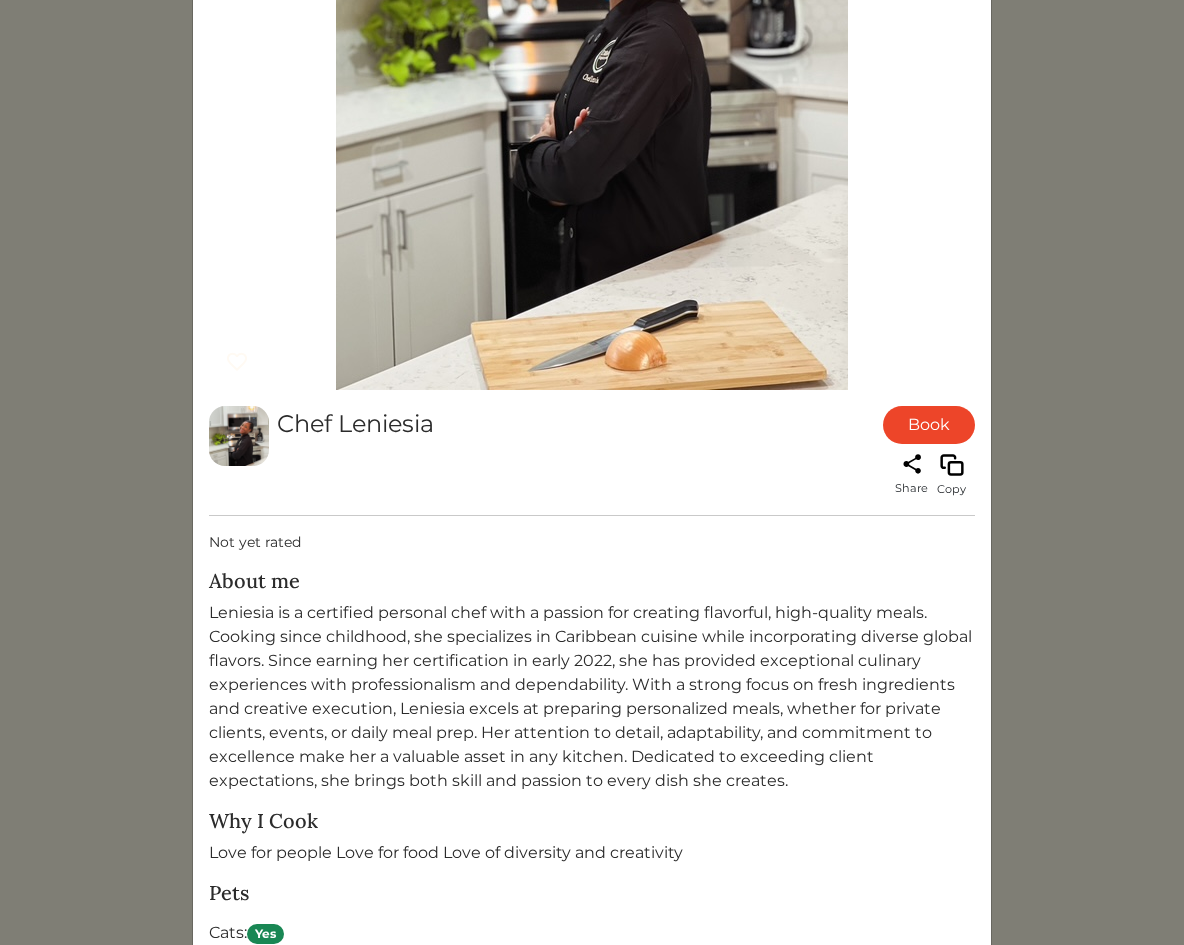 click on "Chef Leniesia
Book
Share
Copy
Not yet rated
About me
Why I Cook
Love for people
Love for food
Love of diversity and creativity
Pets
Cats:  Yes
Dogs:  Yes
Close" at bounding box center (592, 472) 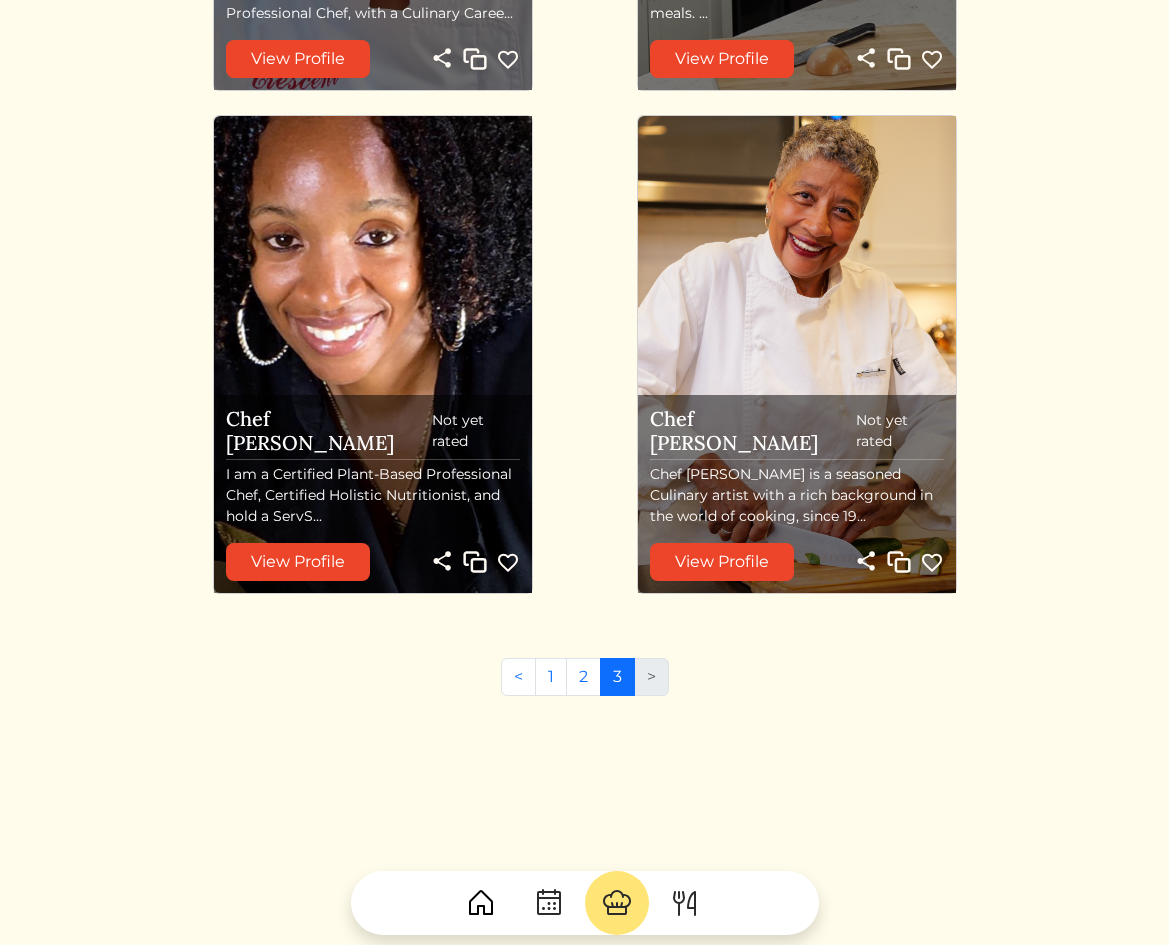 scroll, scrollTop: 2055, scrollLeft: 0, axis: vertical 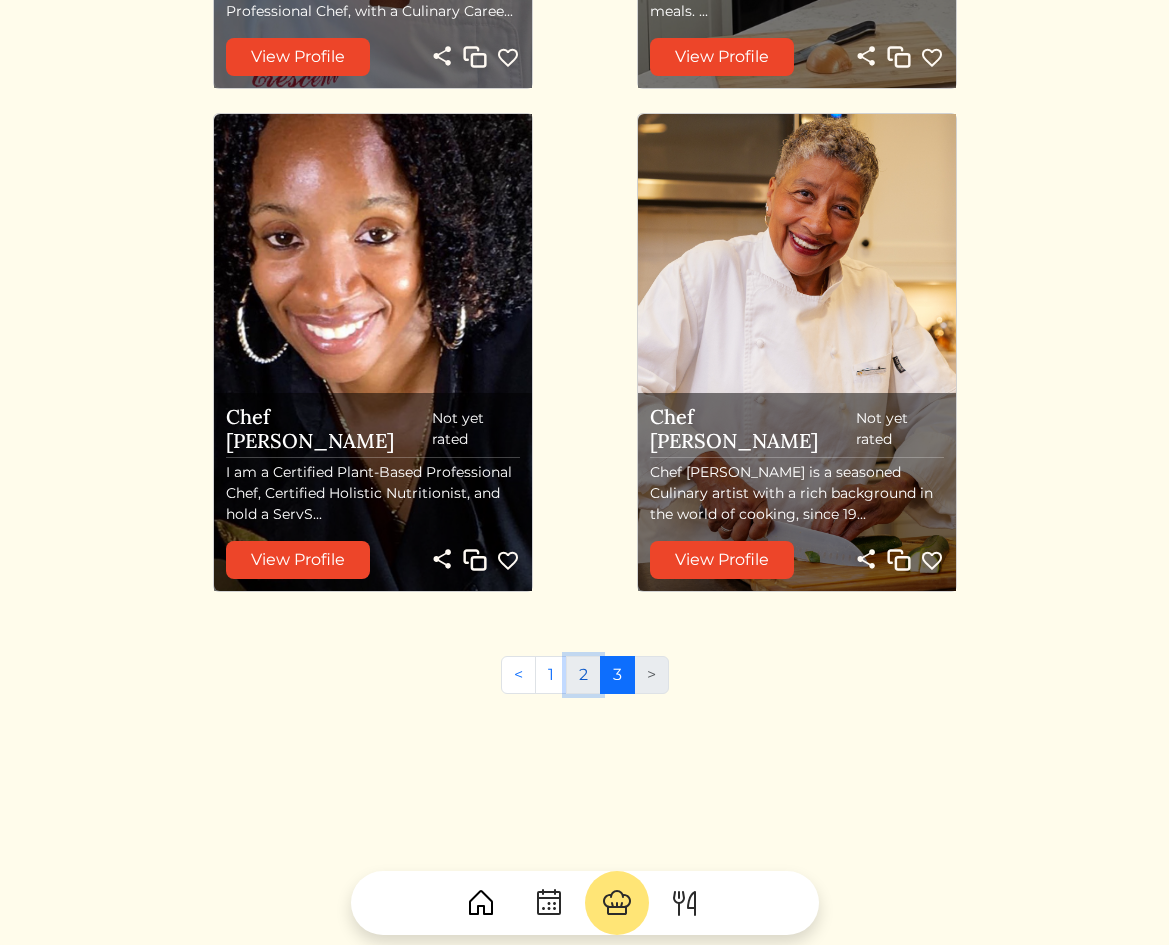 click on "2" at bounding box center [583, 675] 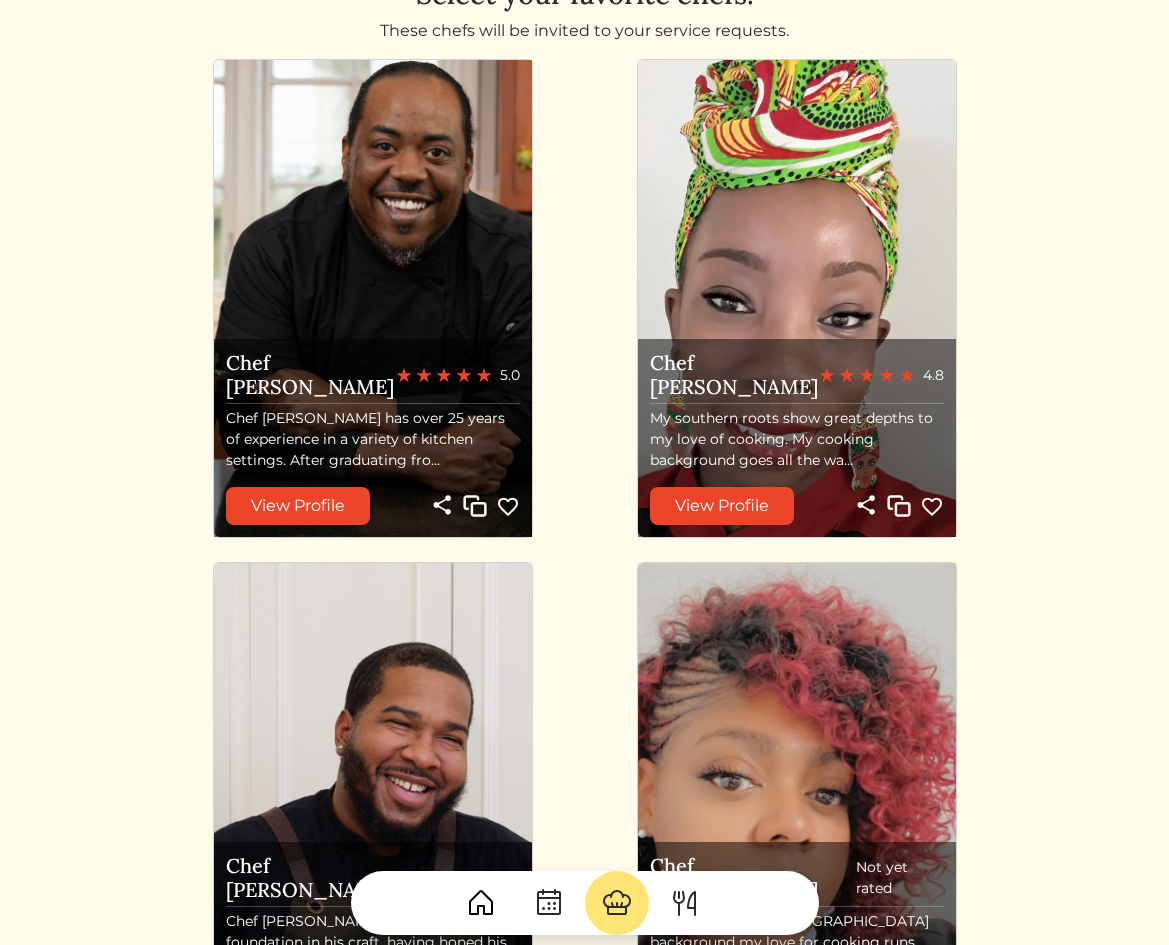 scroll, scrollTop: 0, scrollLeft: 0, axis: both 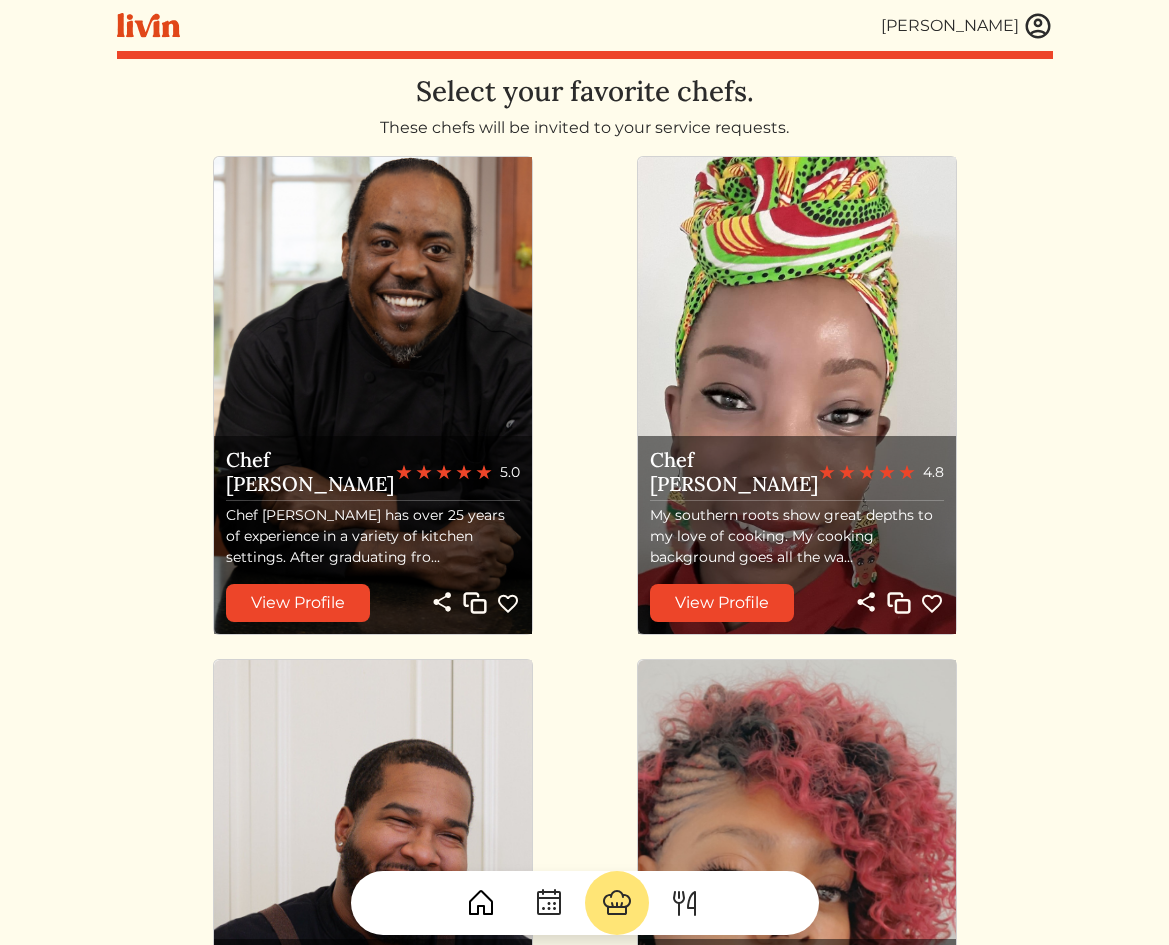 click at bounding box center (1038, 26) 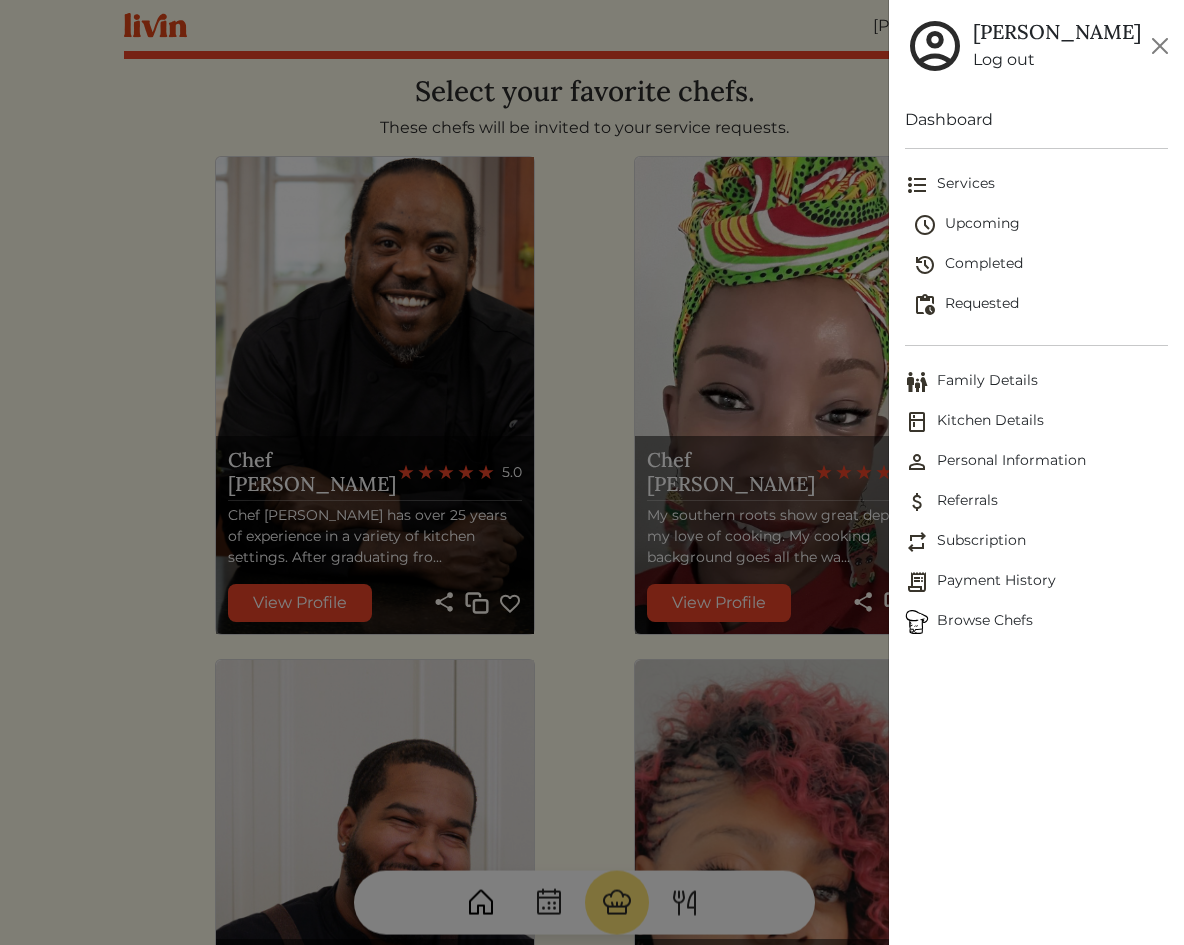 click on "Upcoming" at bounding box center [1040, 225] 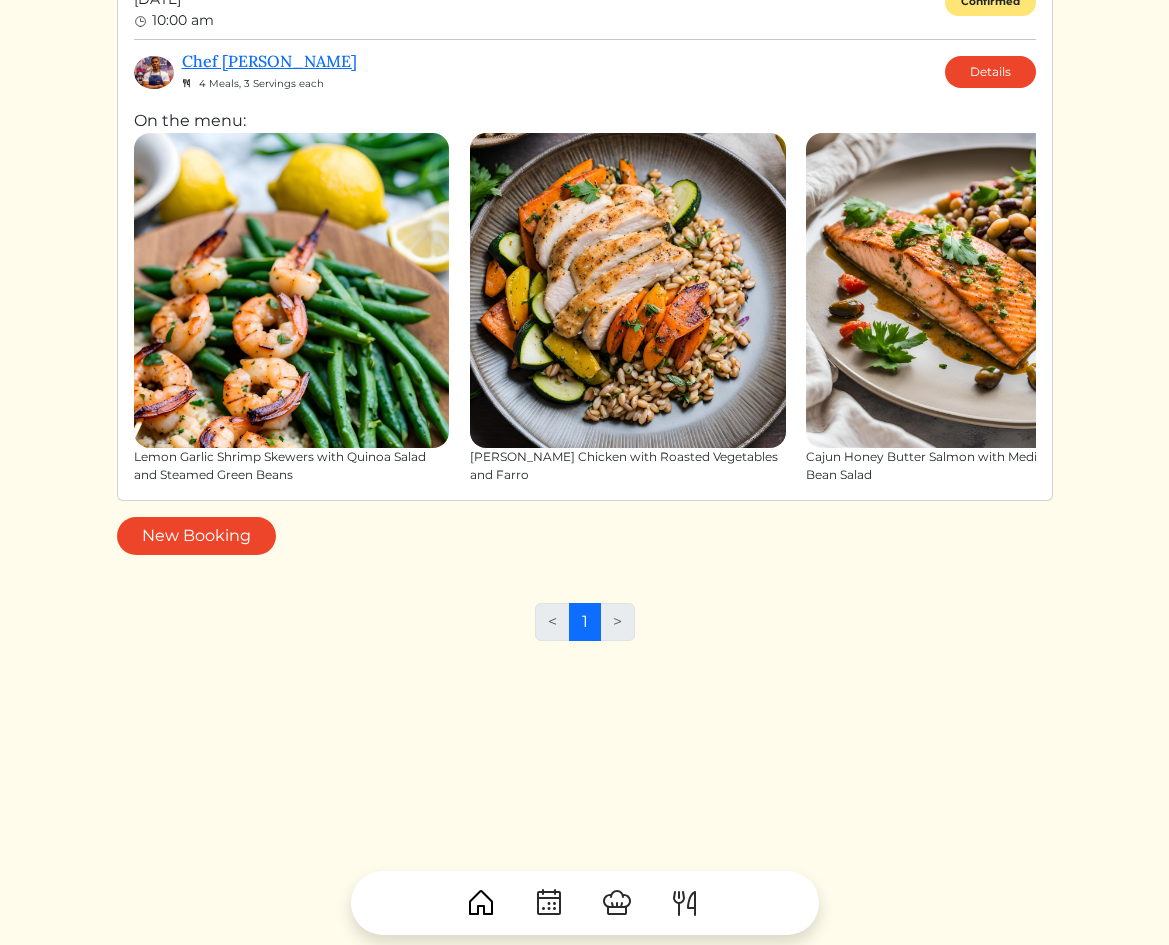 scroll, scrollTop: 155, scrollLeft: 0, axis: vertical 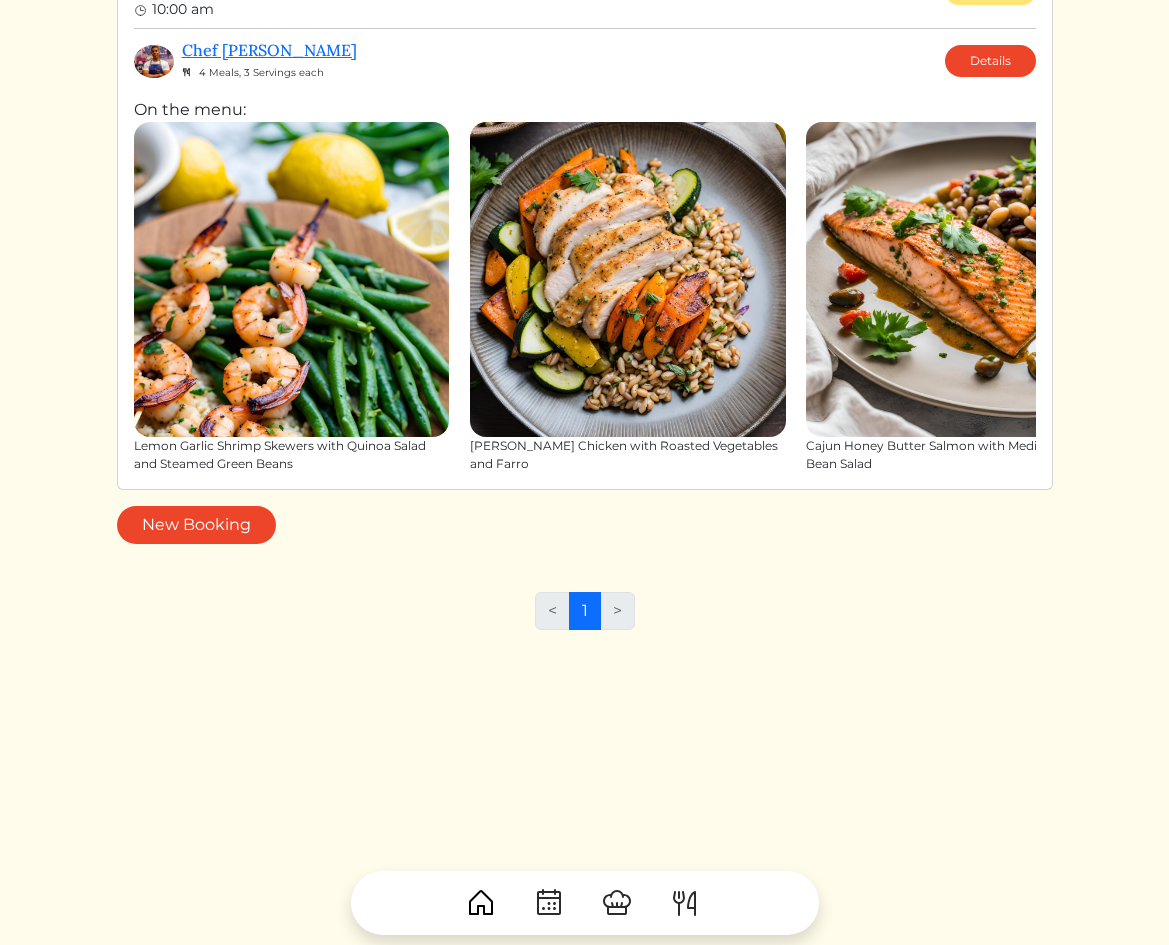 click on ">" at bounding box center [618, 611] 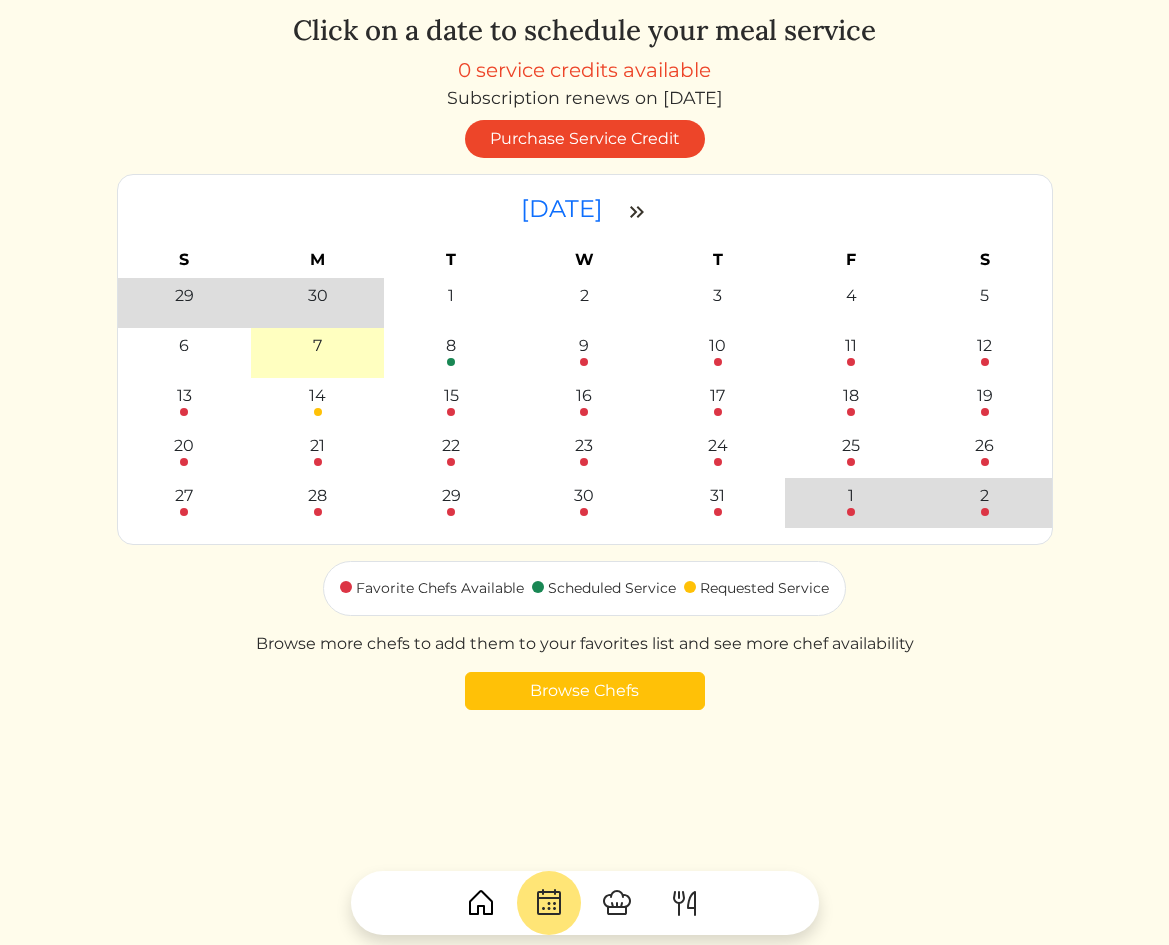 scroll, scrollTop: 0, scrollLeft: 0, axis: both 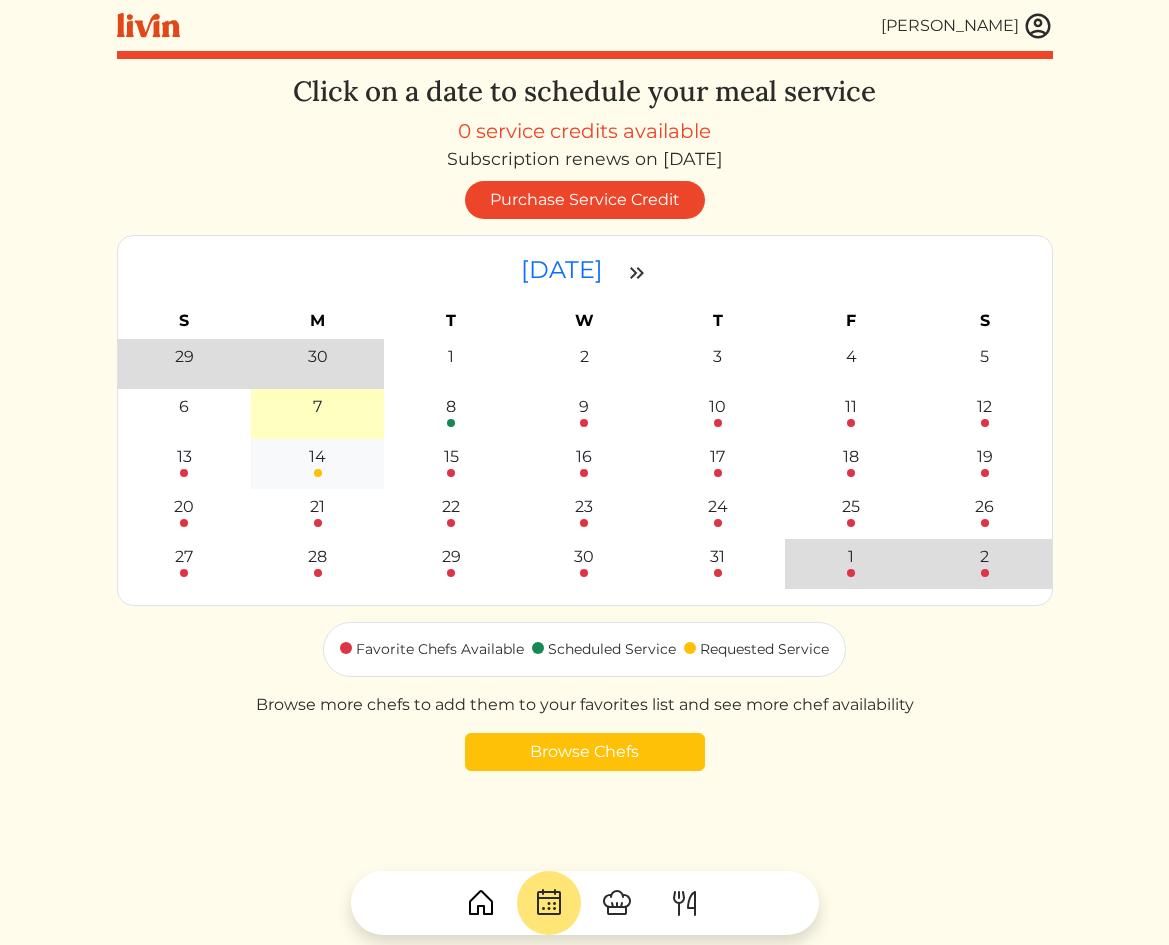 click on "14" at bounding box center (317, 461) 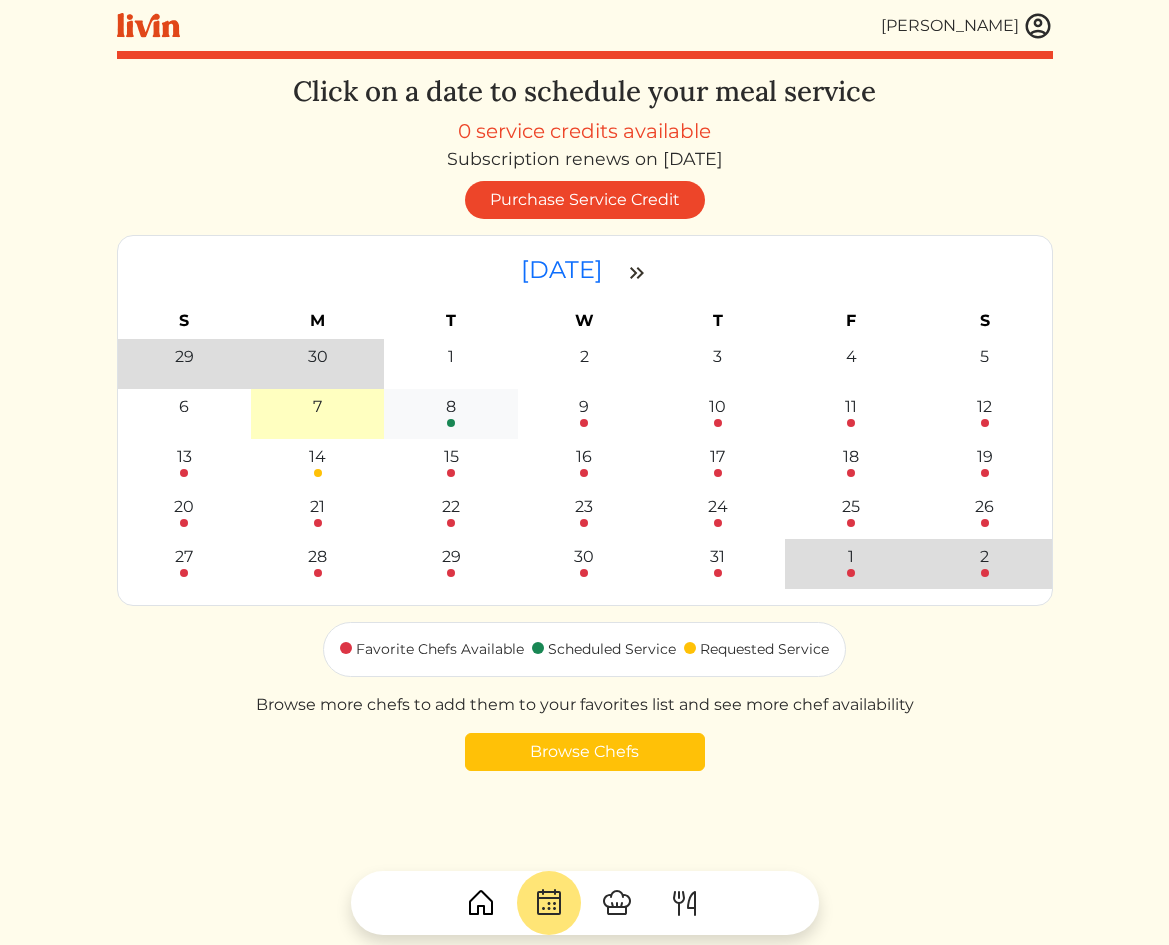 click at bounding box center (451, 423) 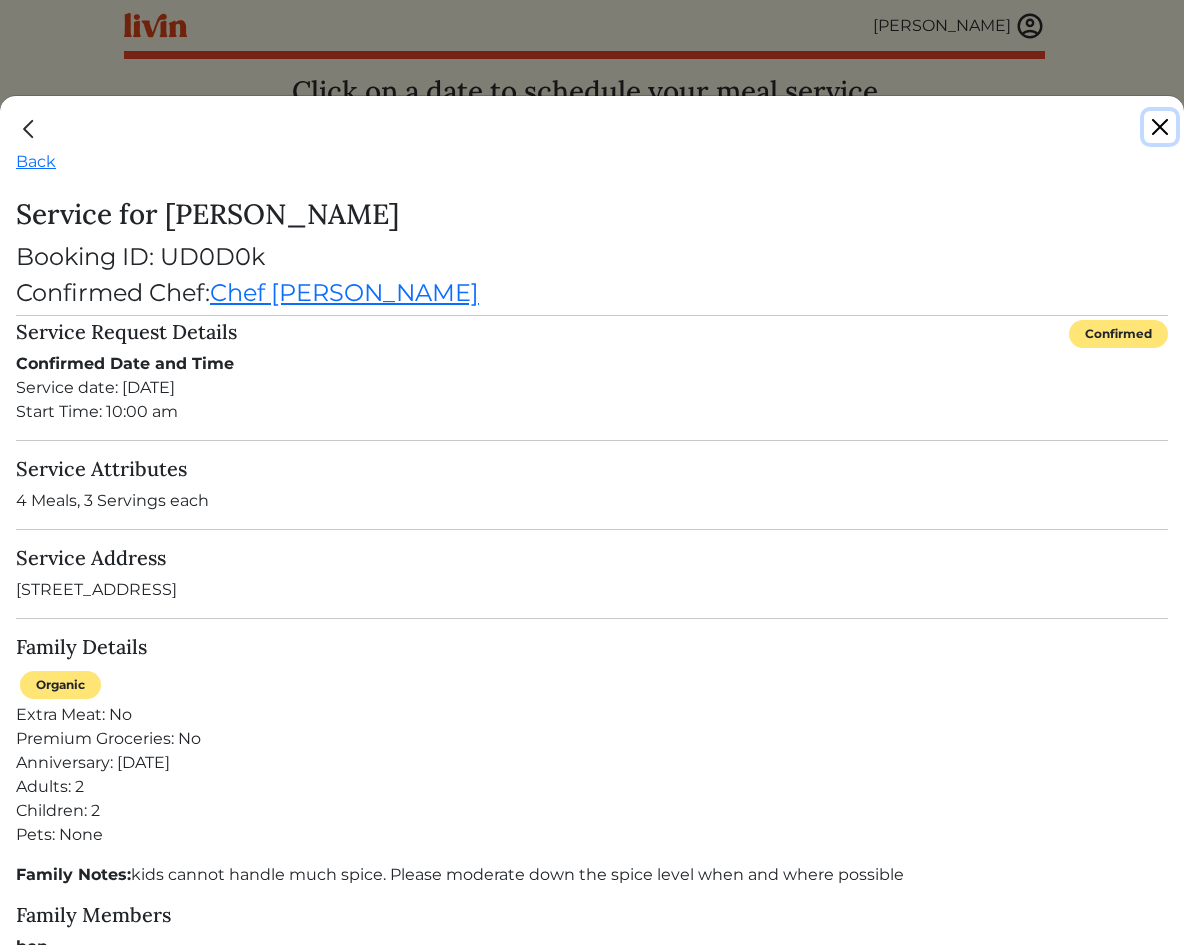 click at bounding box center [1160, 127] 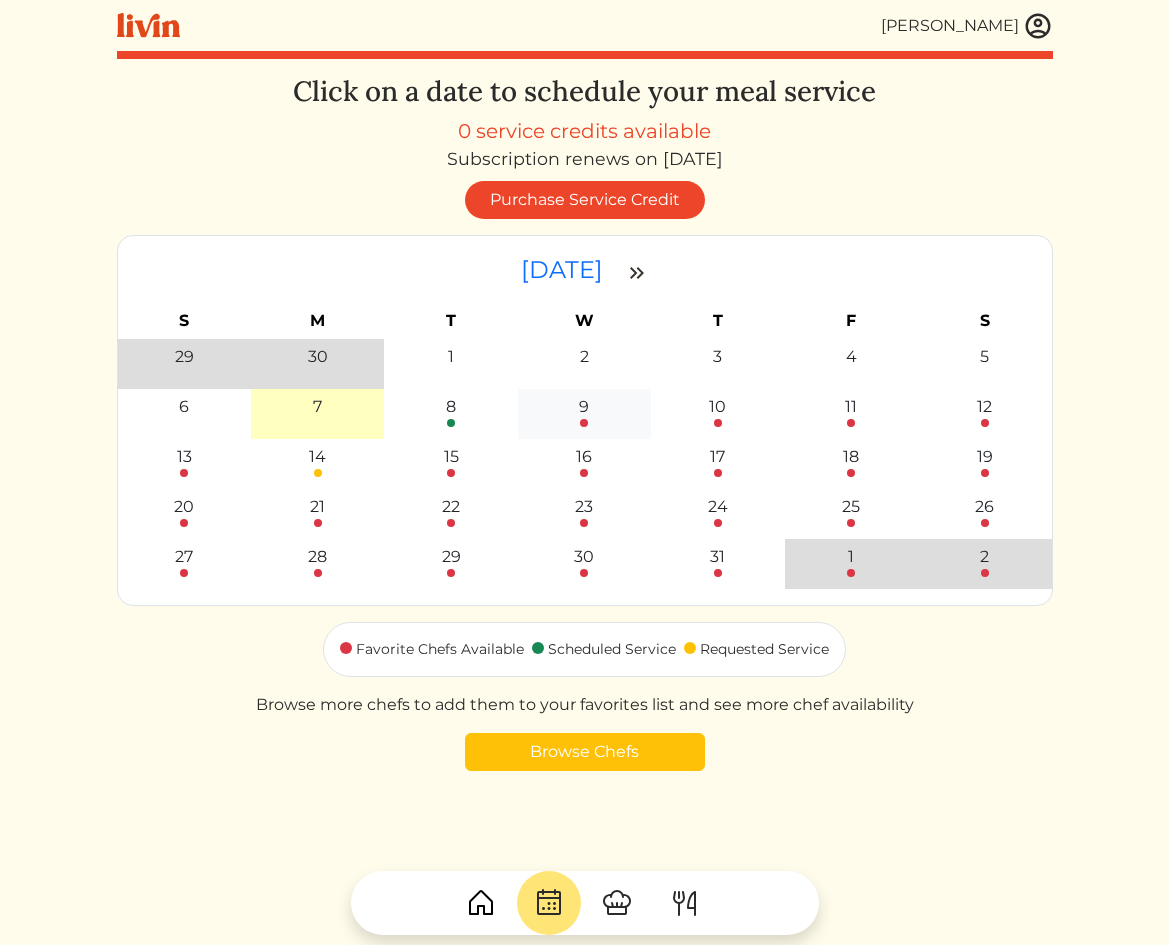 click on "9" at bounding box center [584, 414] 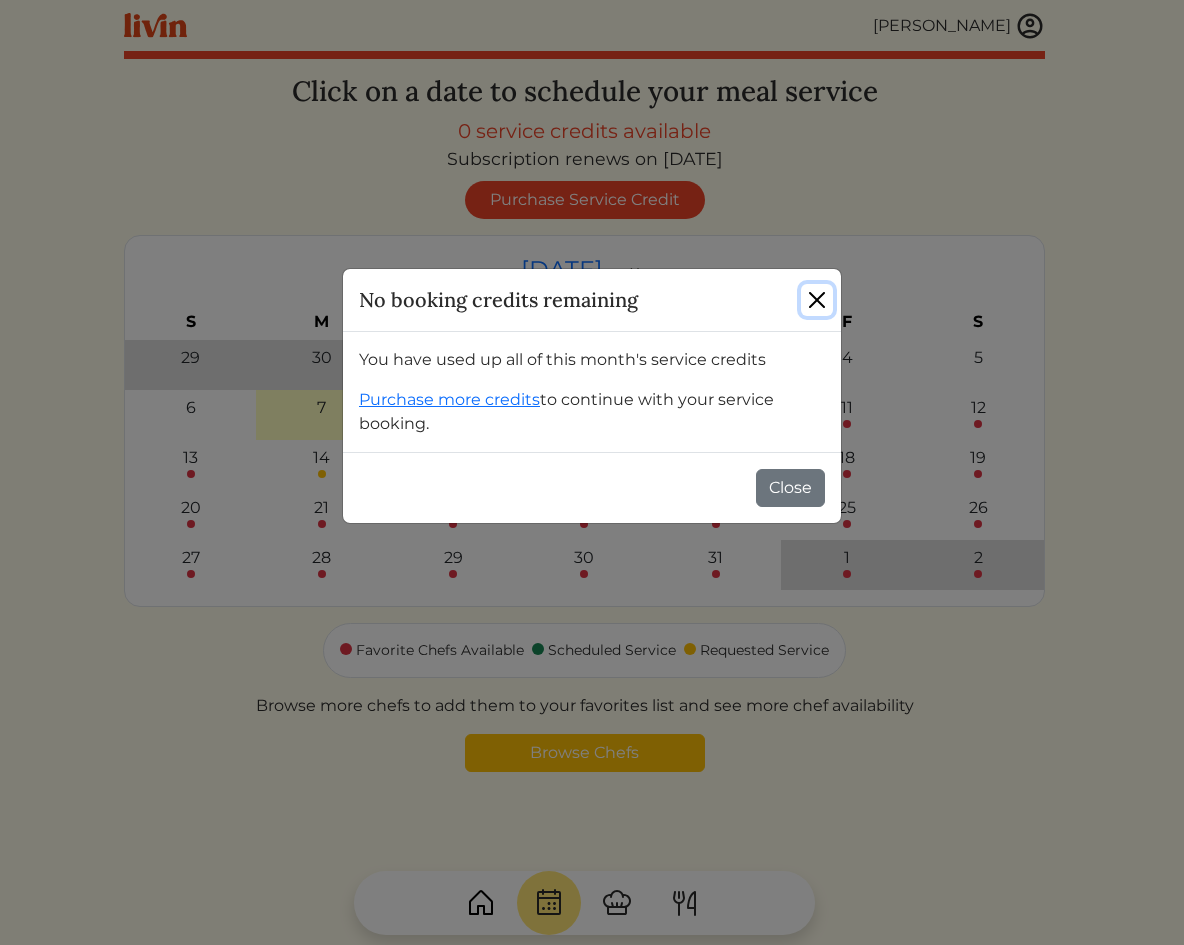 click at bounding box center (817, 300) 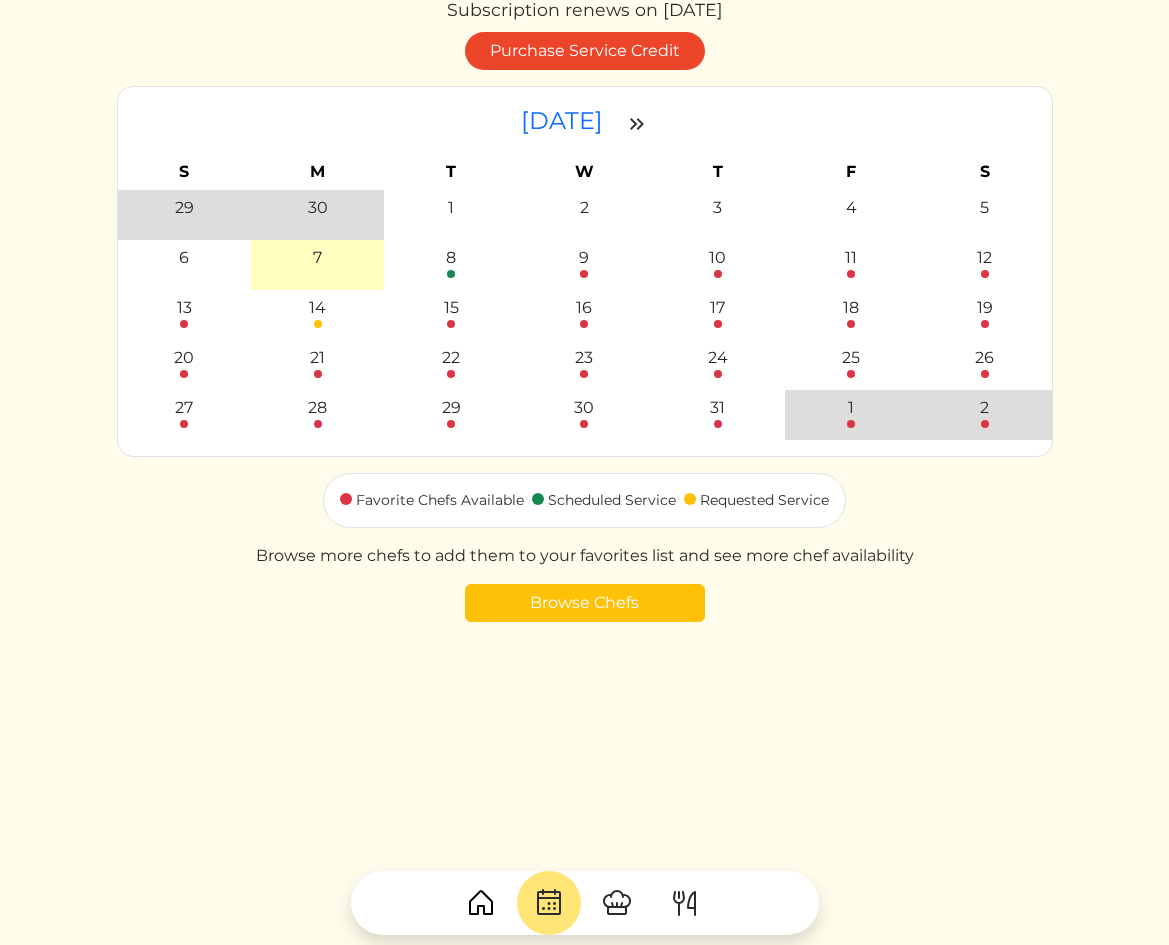 scroll, scrollTop: 155, scrollLeft: 0, axis: vertical 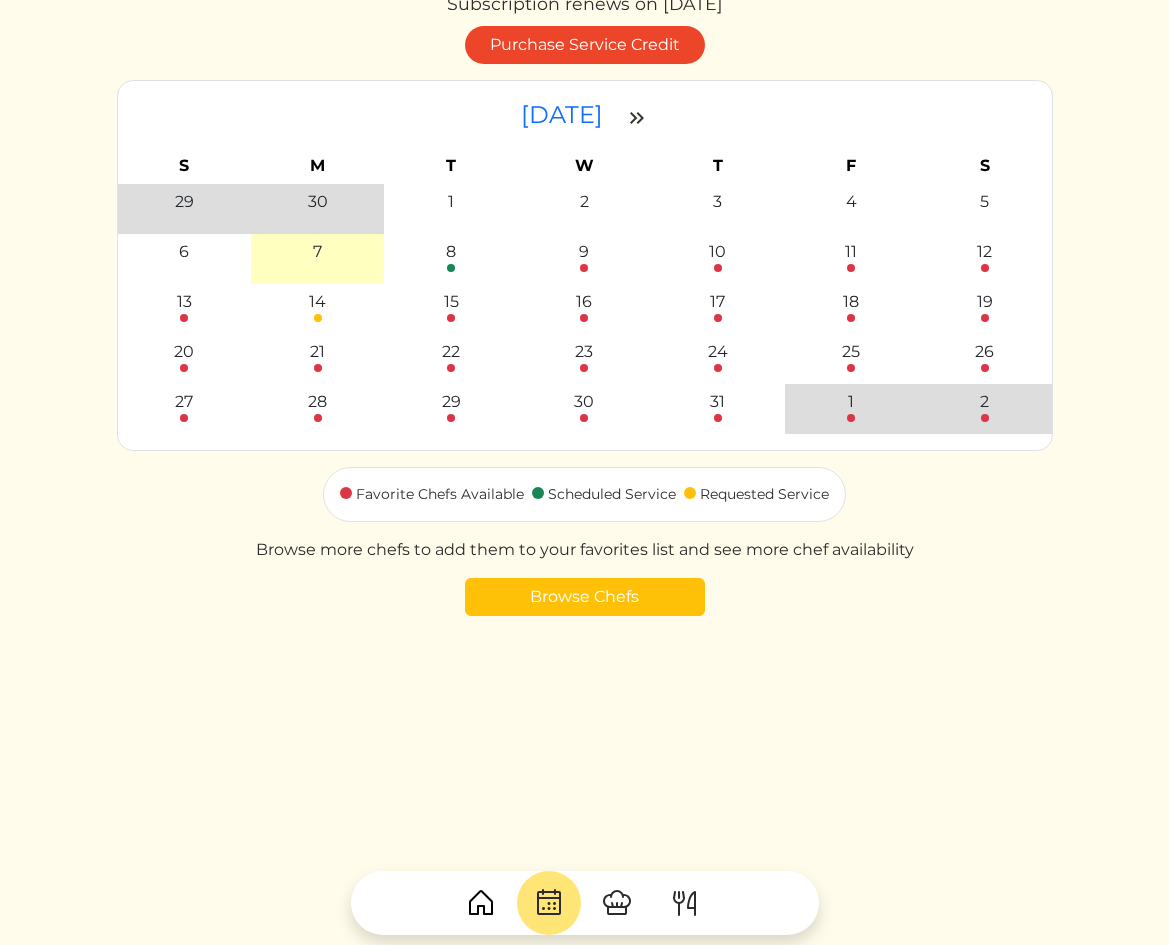 click at bounding box center (617, 903) 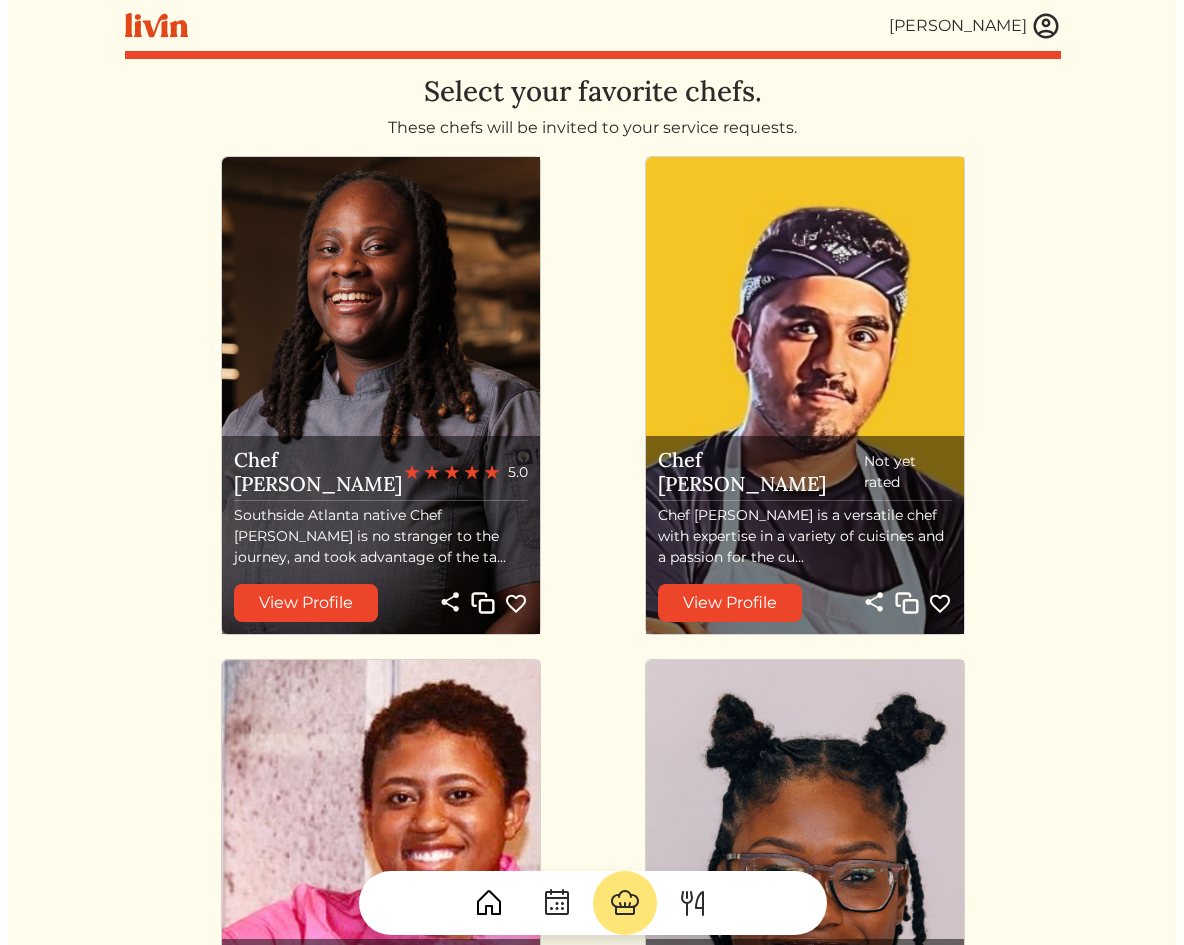 scroll, scrollTop: 0, scrollLeft: 0, axis: both 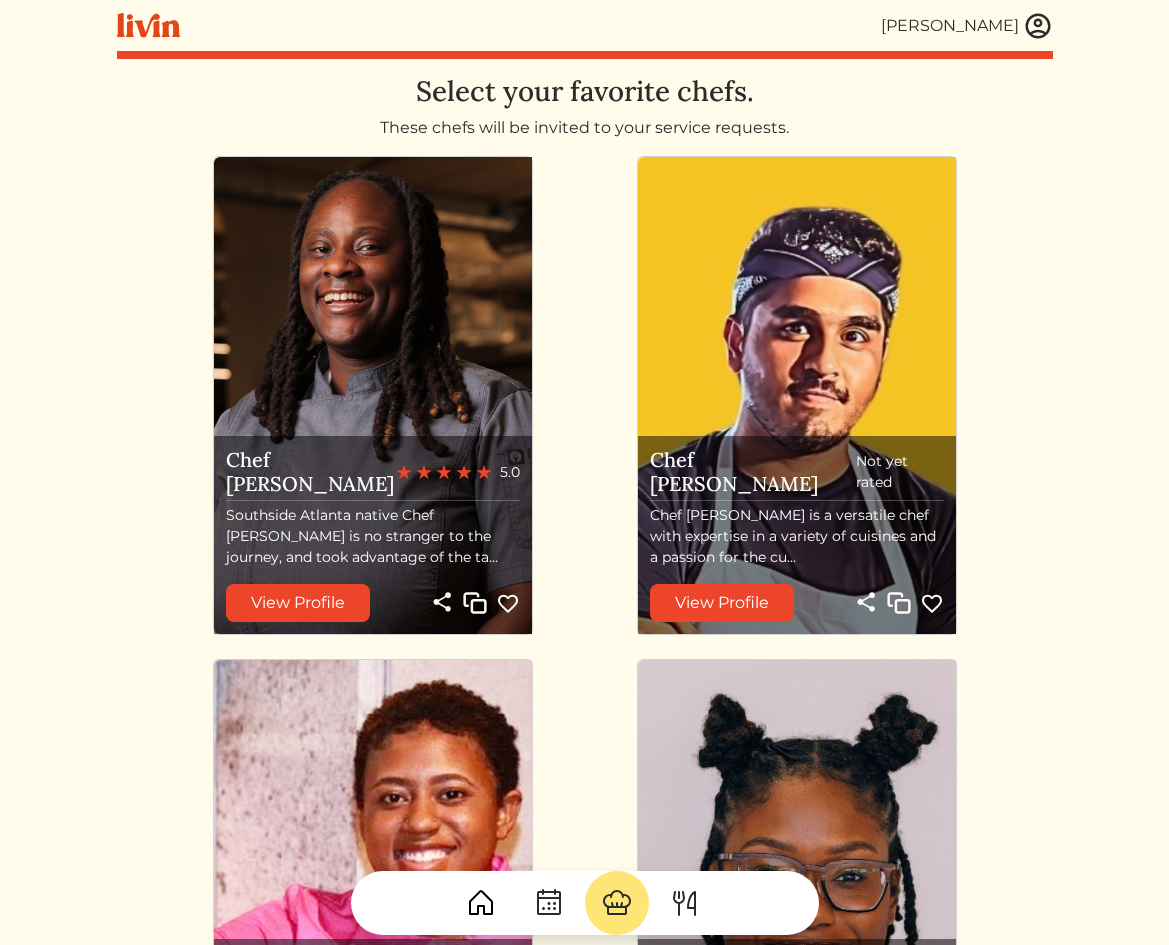click at bounding box center (685, 903) 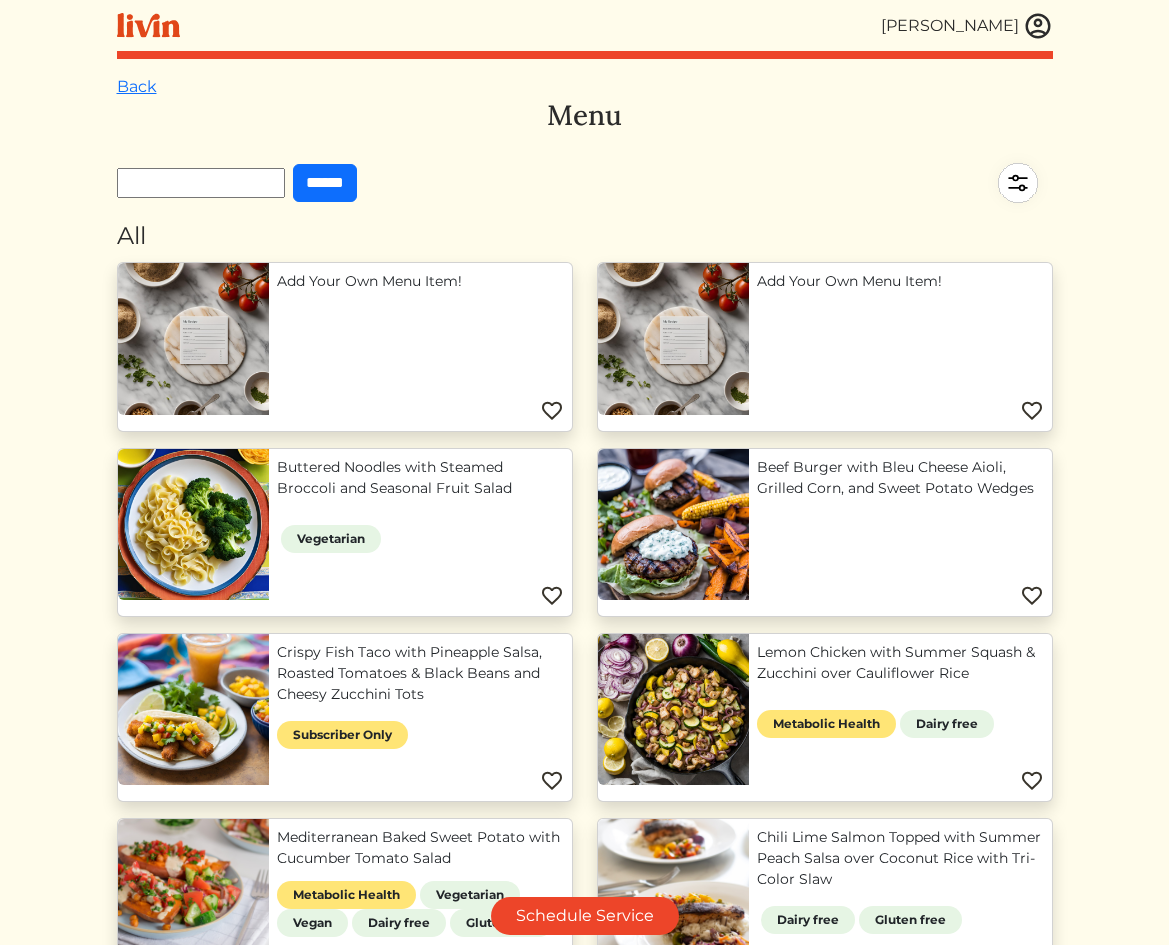 click on "Add Your Own Menu Item!" at bounding box center [420, 281] 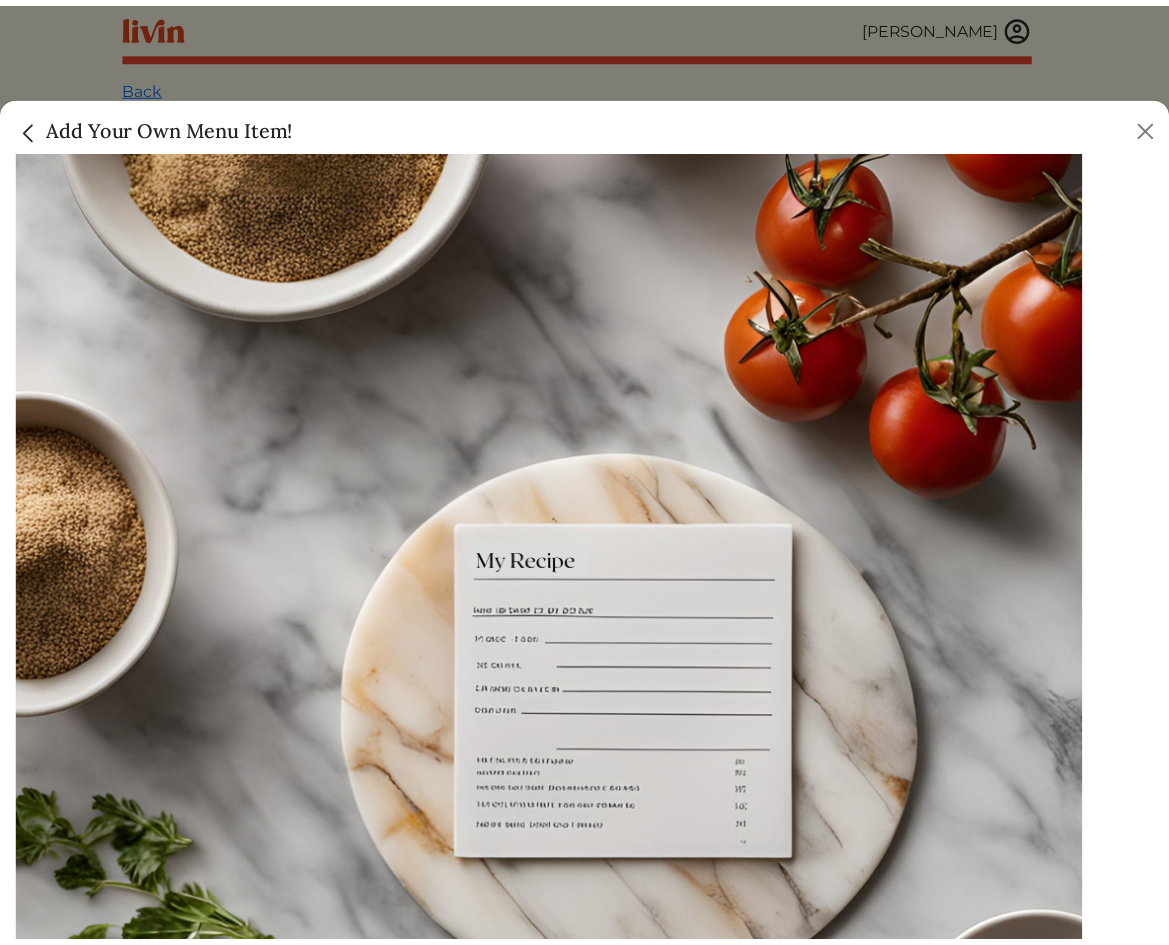 scroll, scrollTop: 0, scrollLeft: 0, axis: both 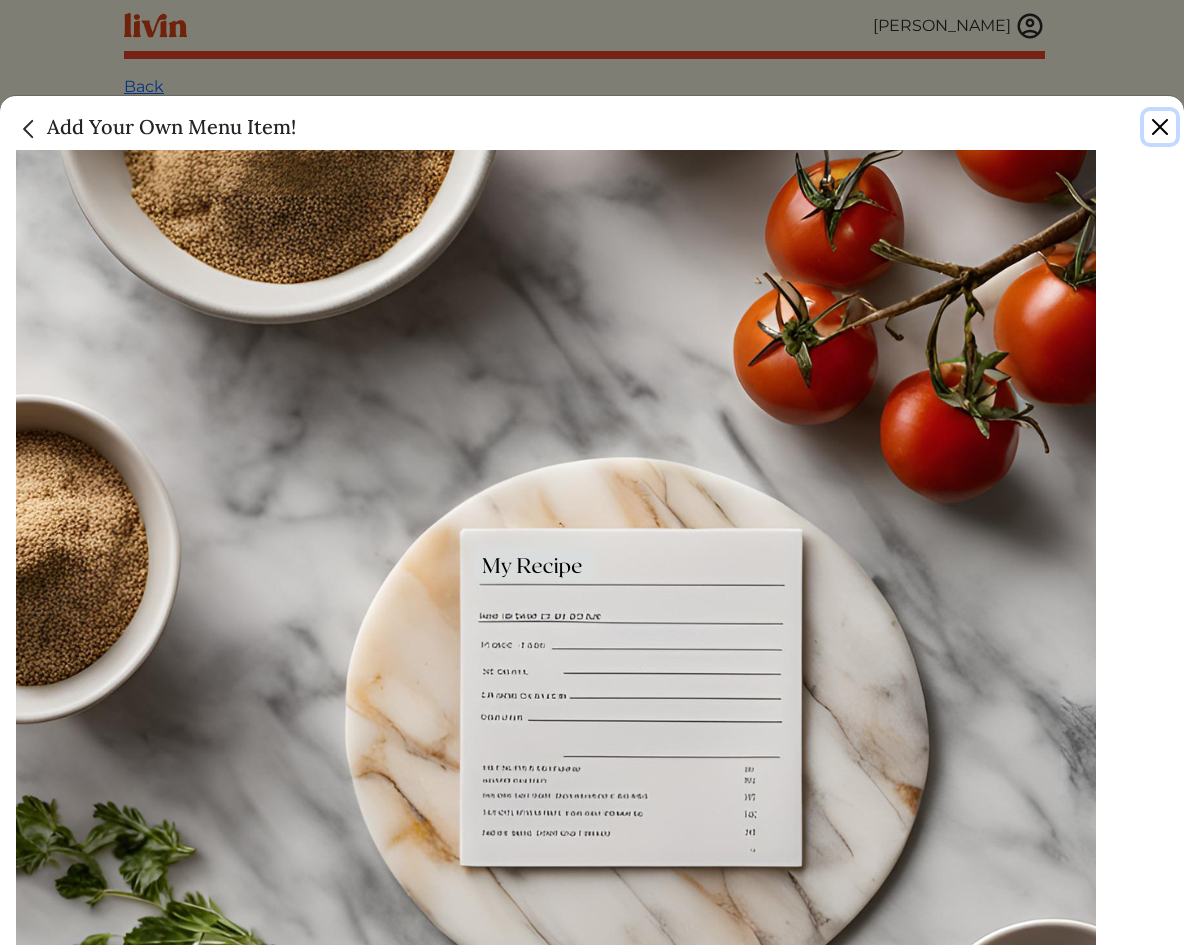 click at bounding box center (1160, 127) 